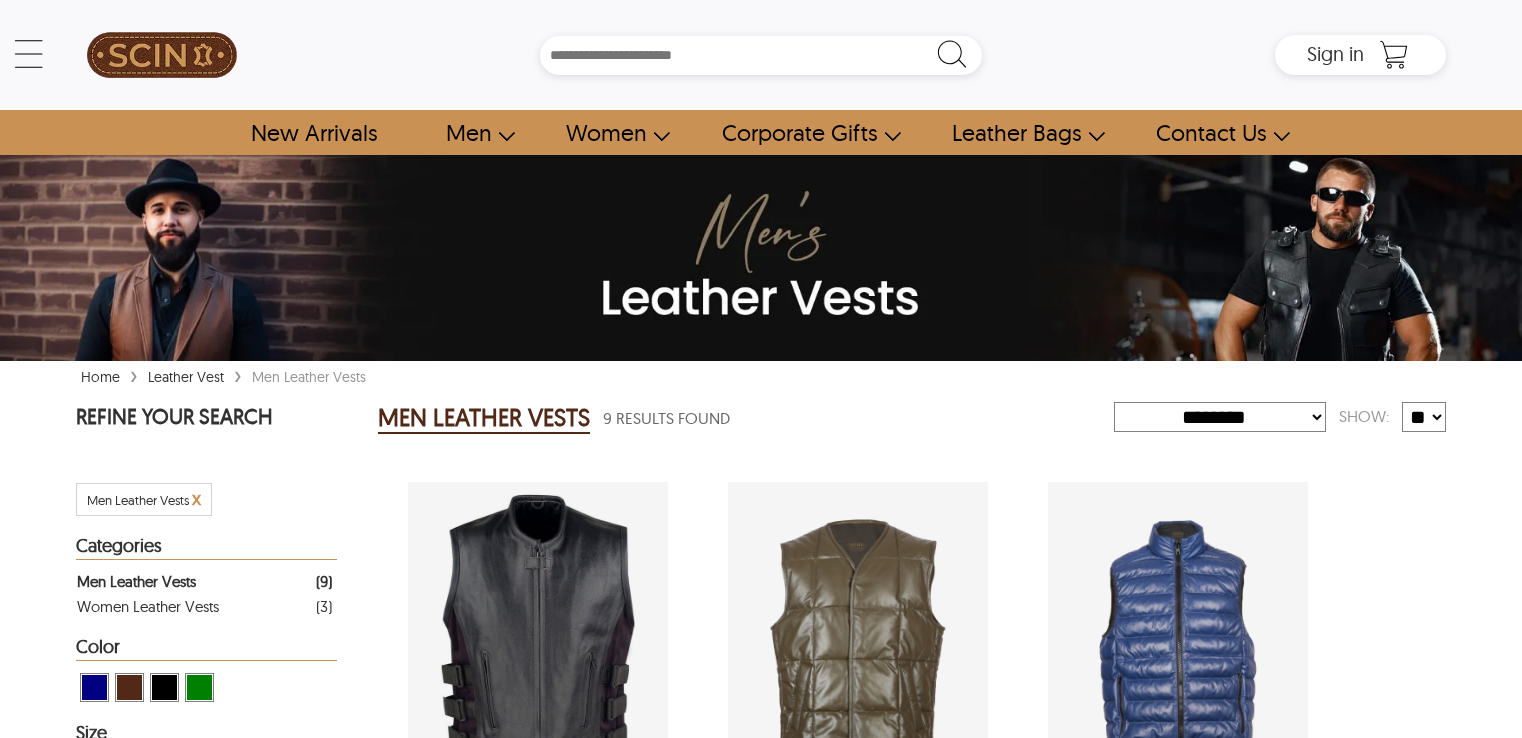 select on "********" 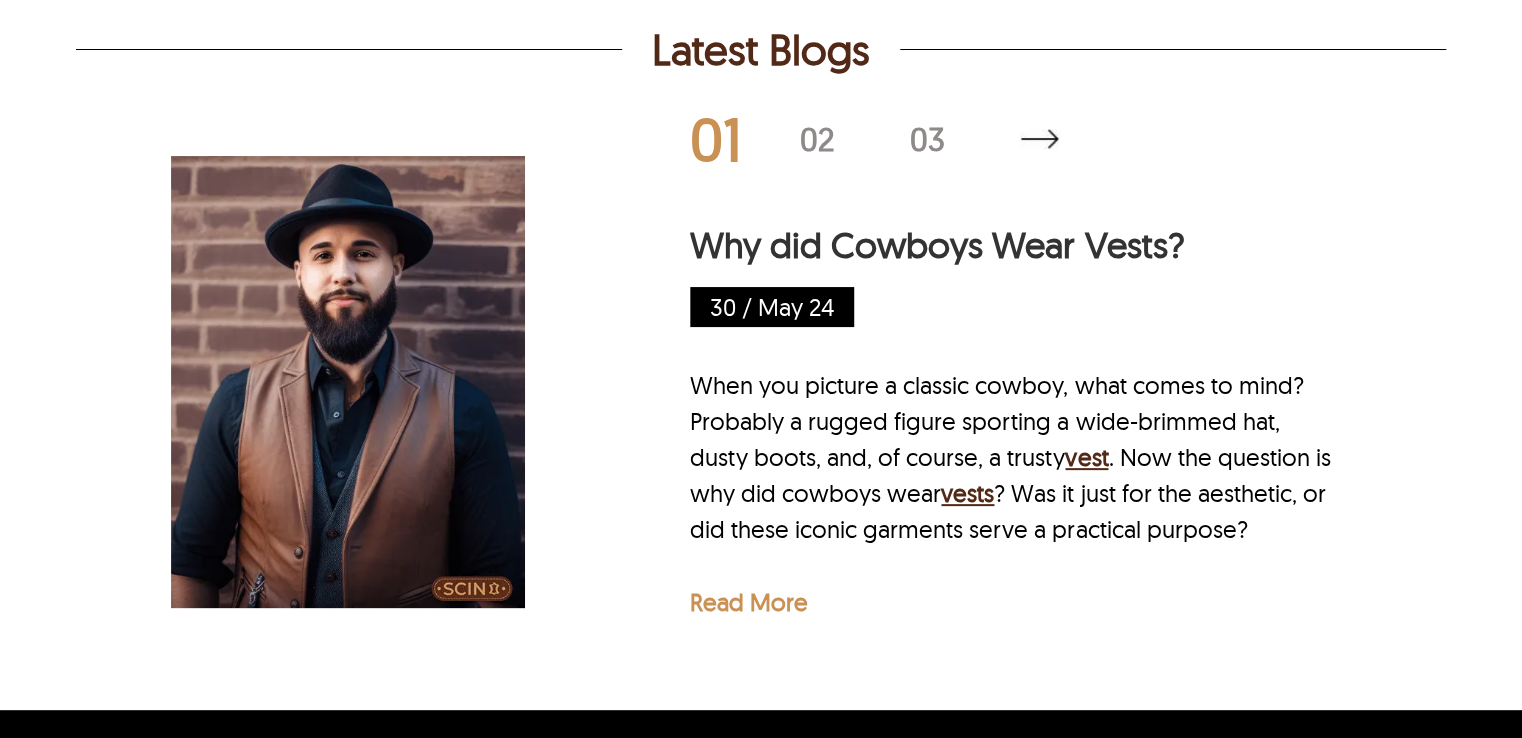 scroll, scrollTop: 2564, scrollLeft: 0, axis: vertical 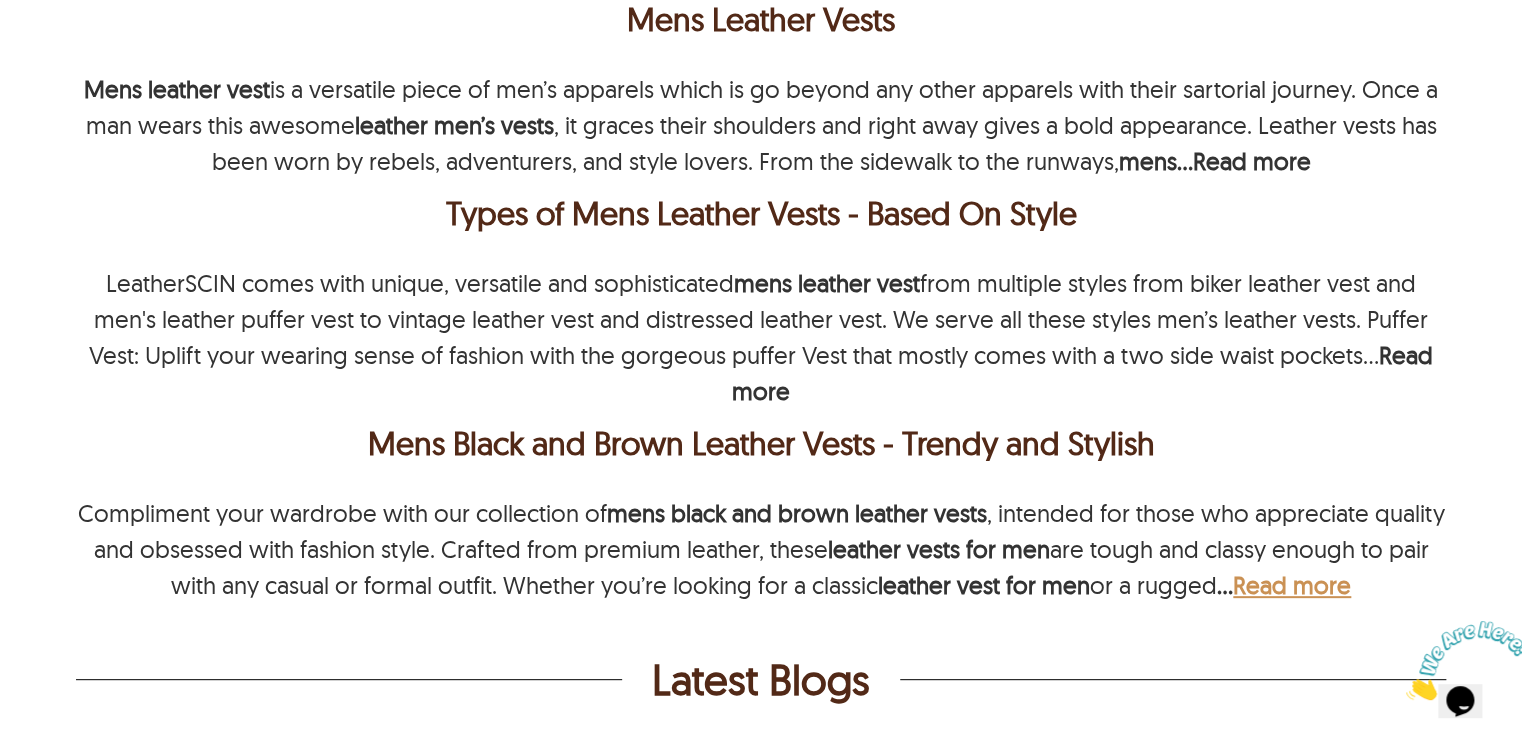 click on "Read more" at bounding box center (1292, 585) 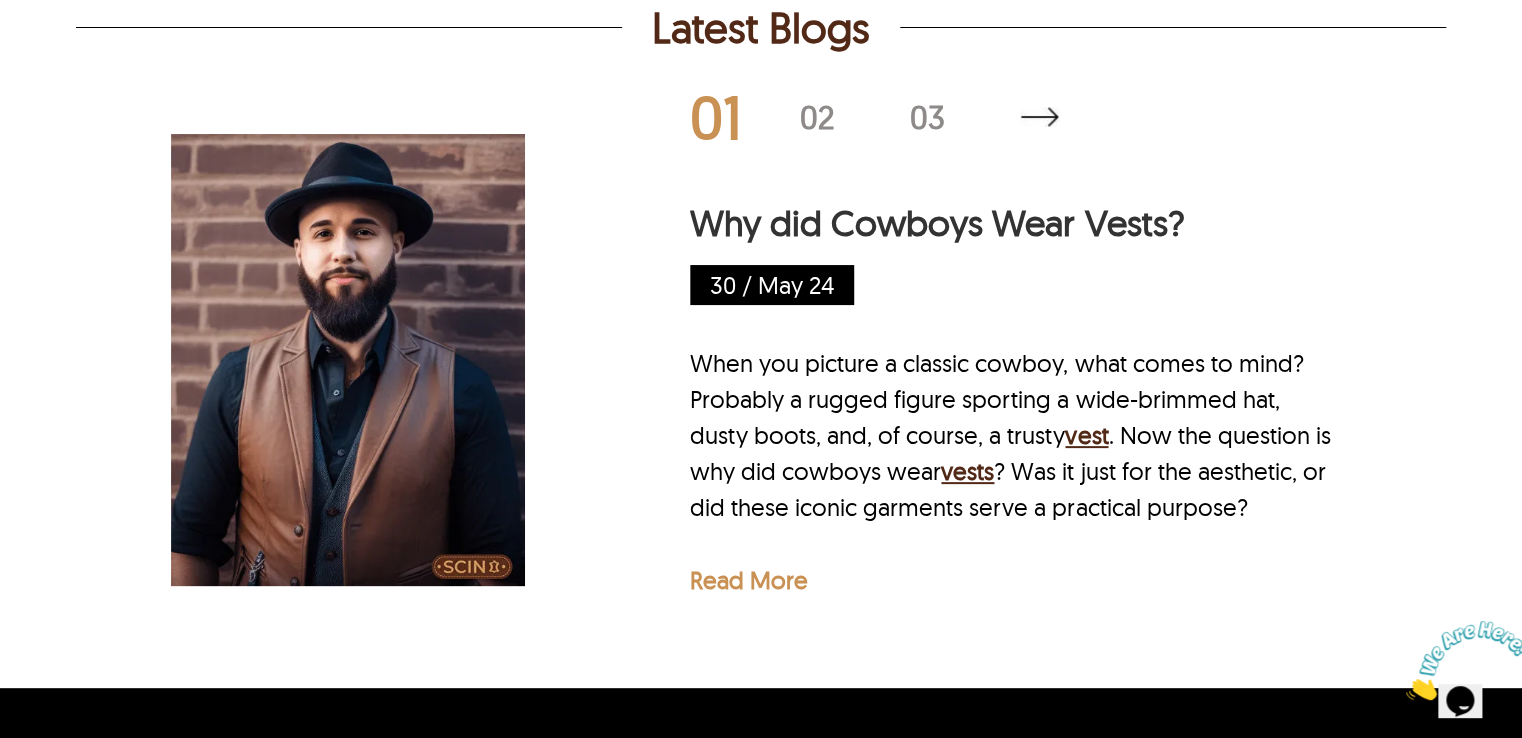 scroll, scrollTop: 3464, scrollLeft: 0, axis: vertical 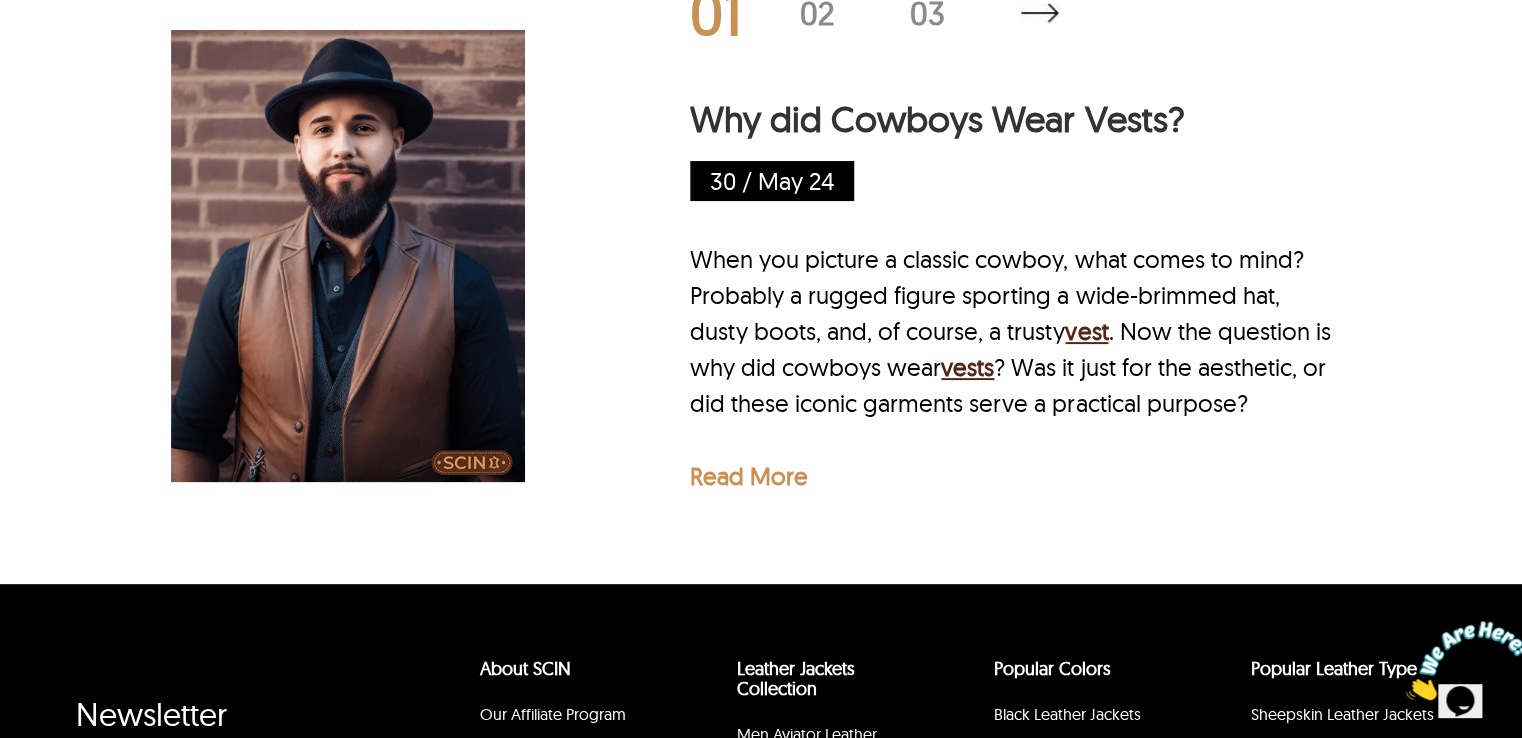 click on "Read More" at bounding box center (749, 476) 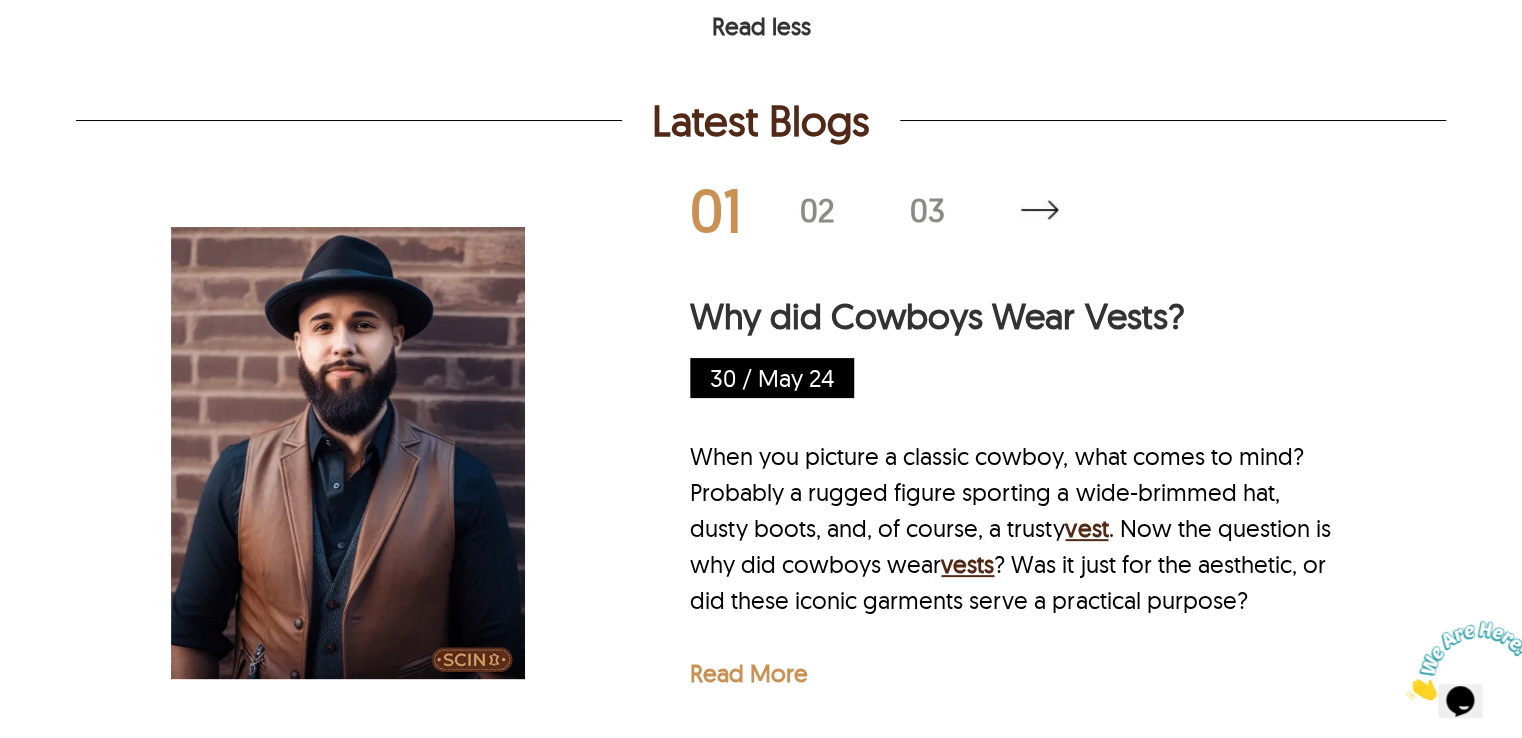 scroll, scrollTop: 3264, scrollLeft: 0, axis: vertical 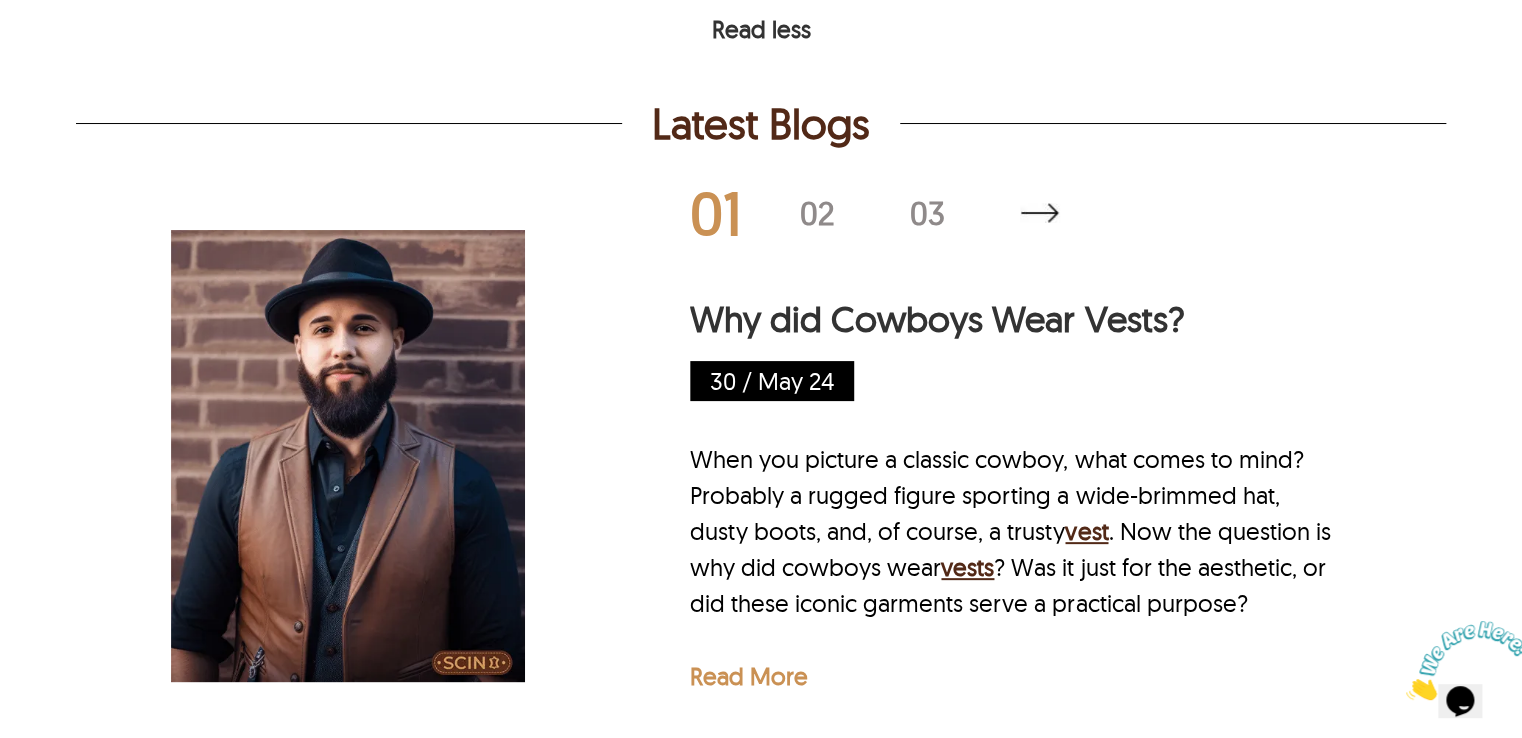 click on "01" at bounding box center [745, 213] 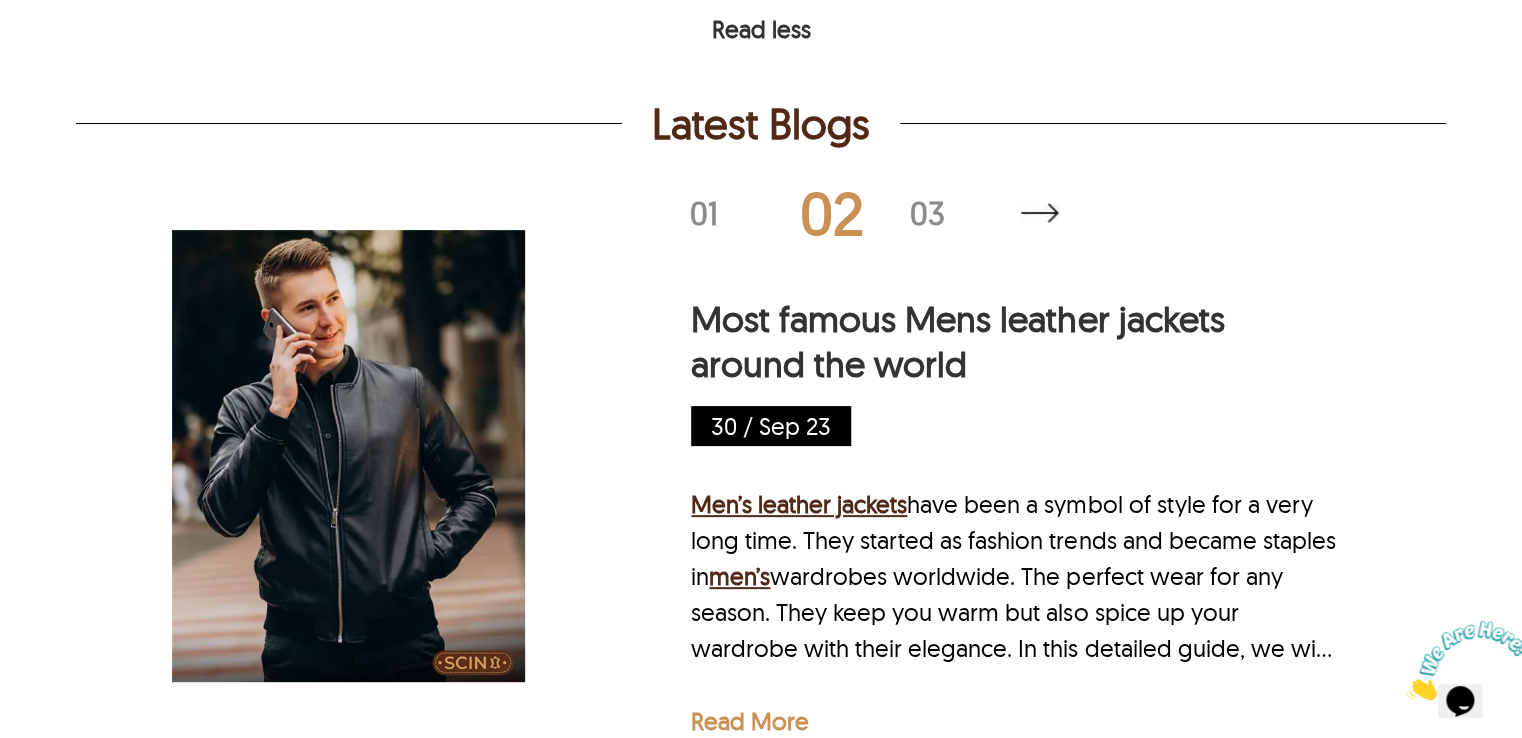 click on "03" at bounding box center (965, 213) 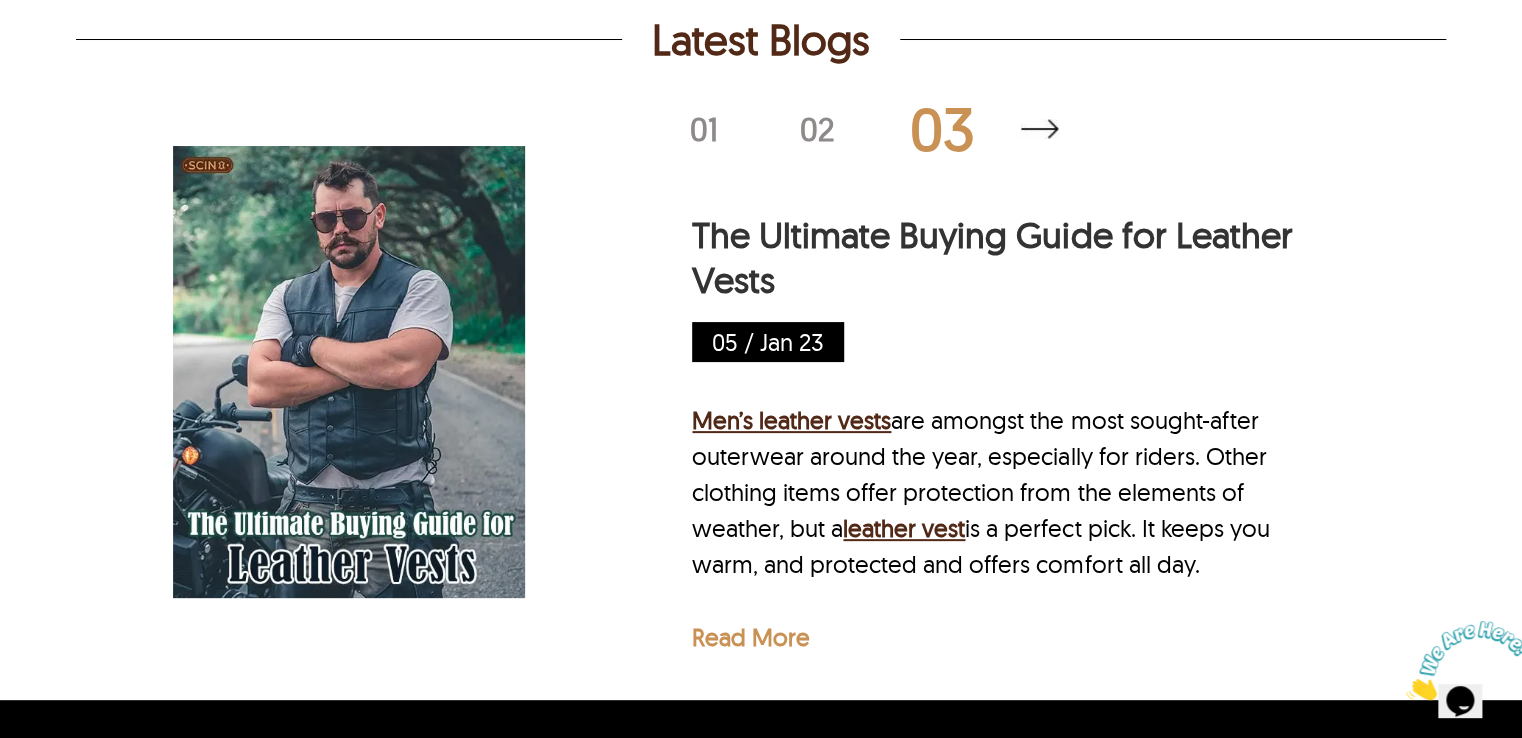 scroll, scrollTop: 3464, scrollLeft: 0, axis: vertical 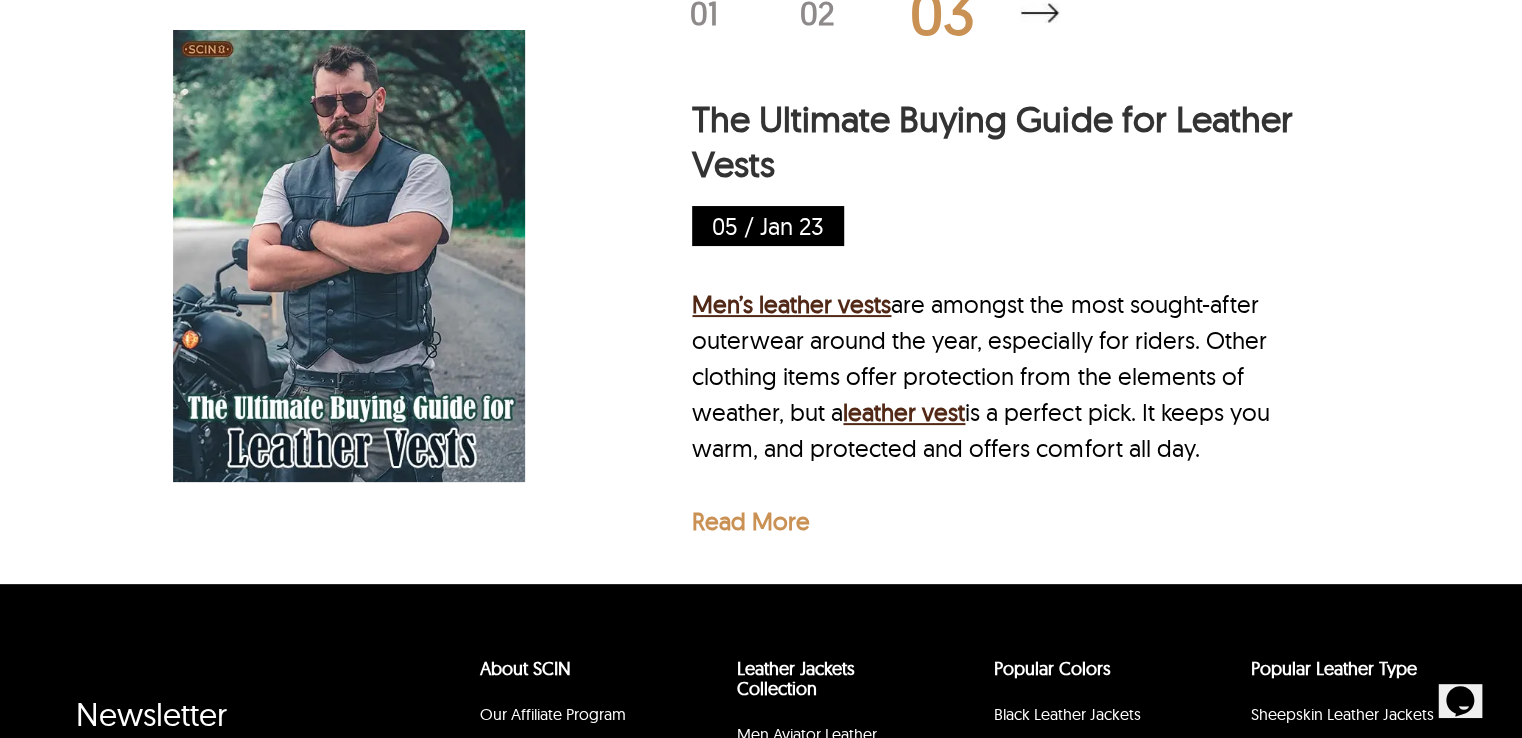 click on "Read More" at bounding box center (751, 521) 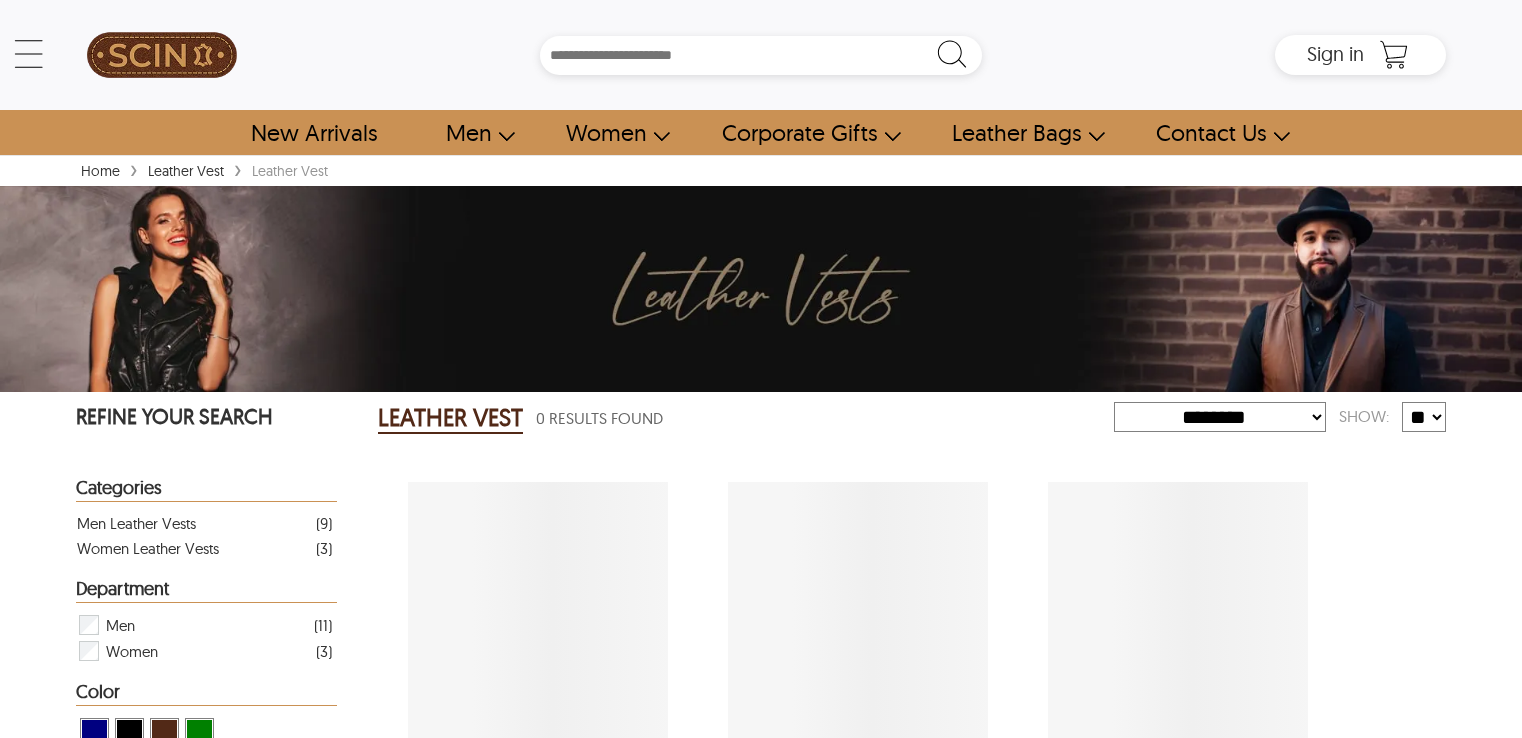 select on "********" 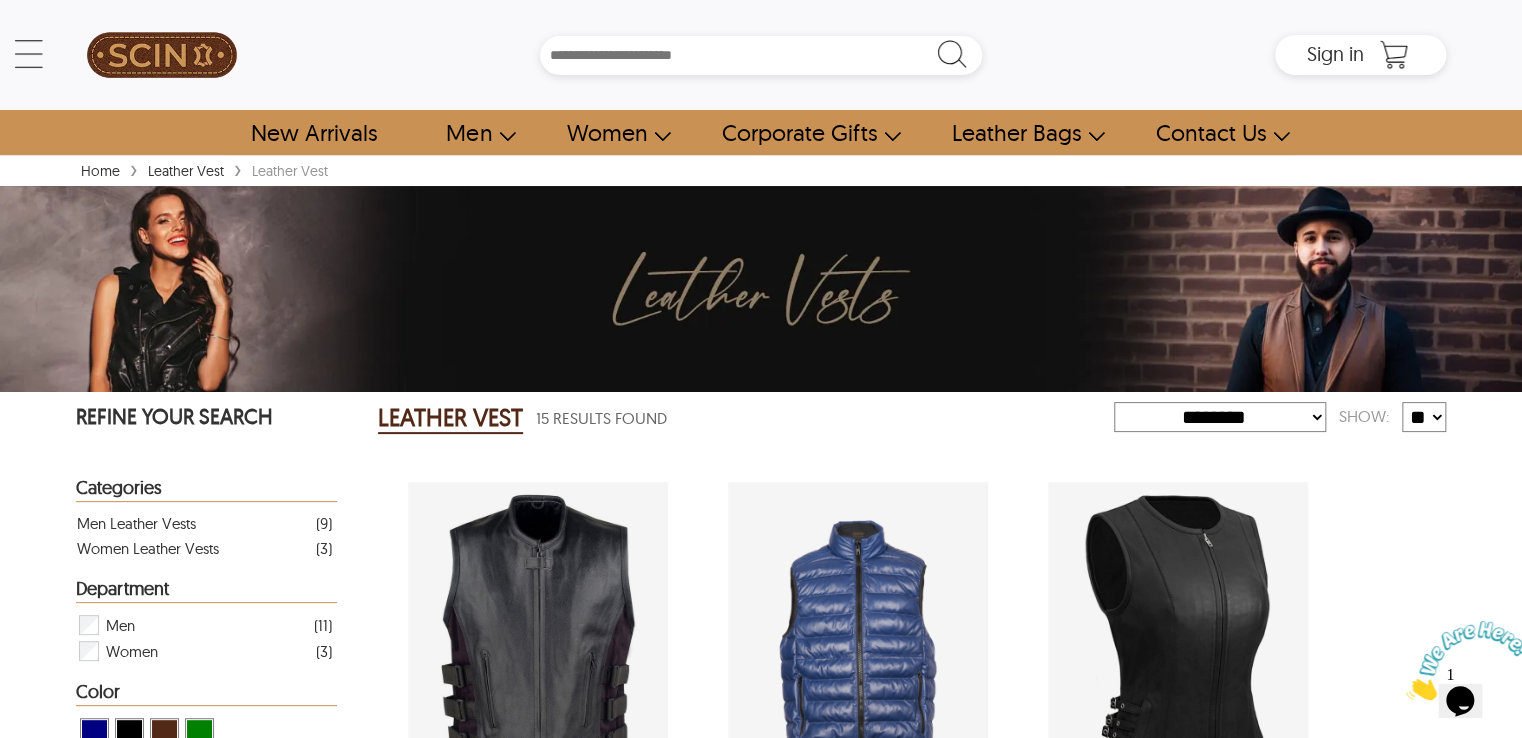 scroll, scrollTop: 0, scrollLeft: 0, axis: both 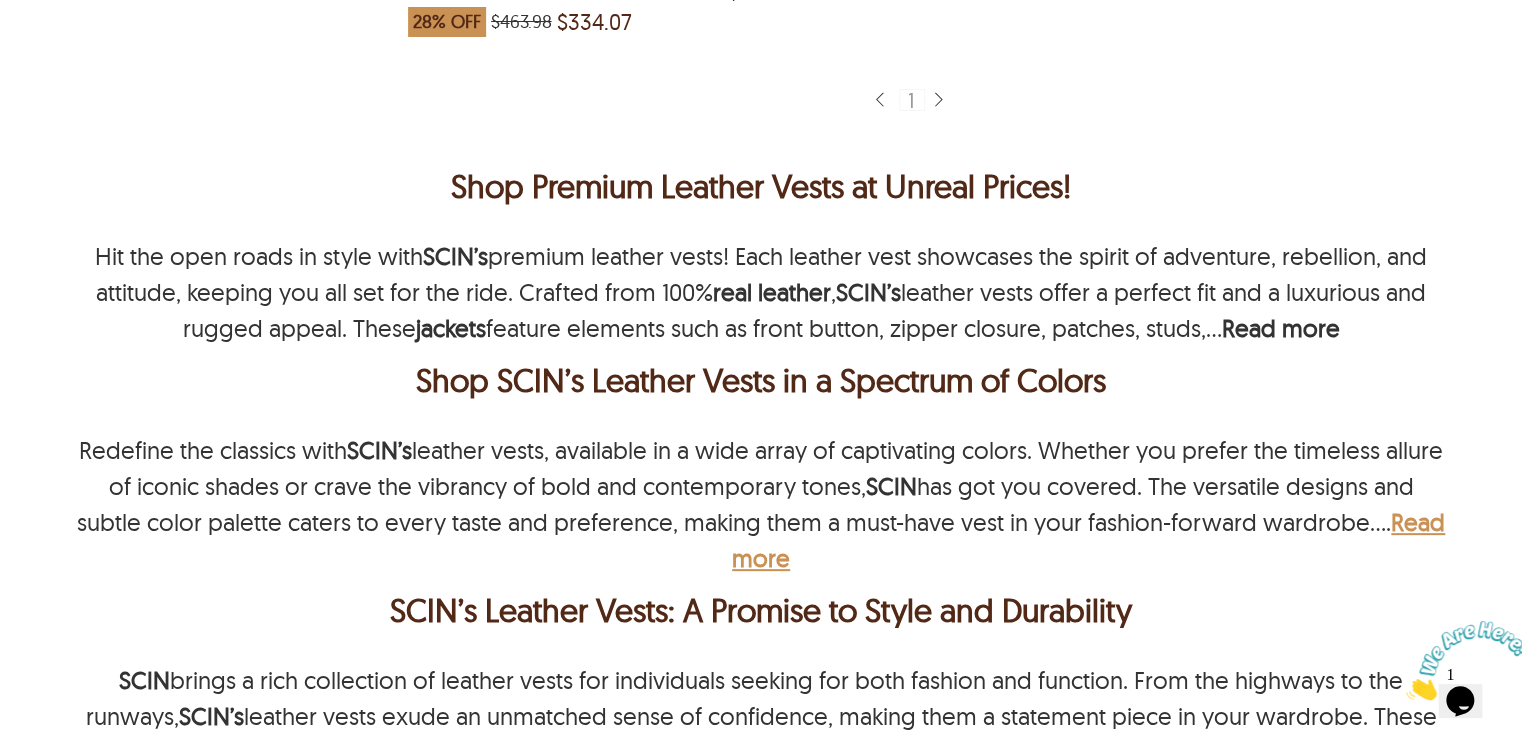 click on "Read more" at bounding box center [1088, 540] 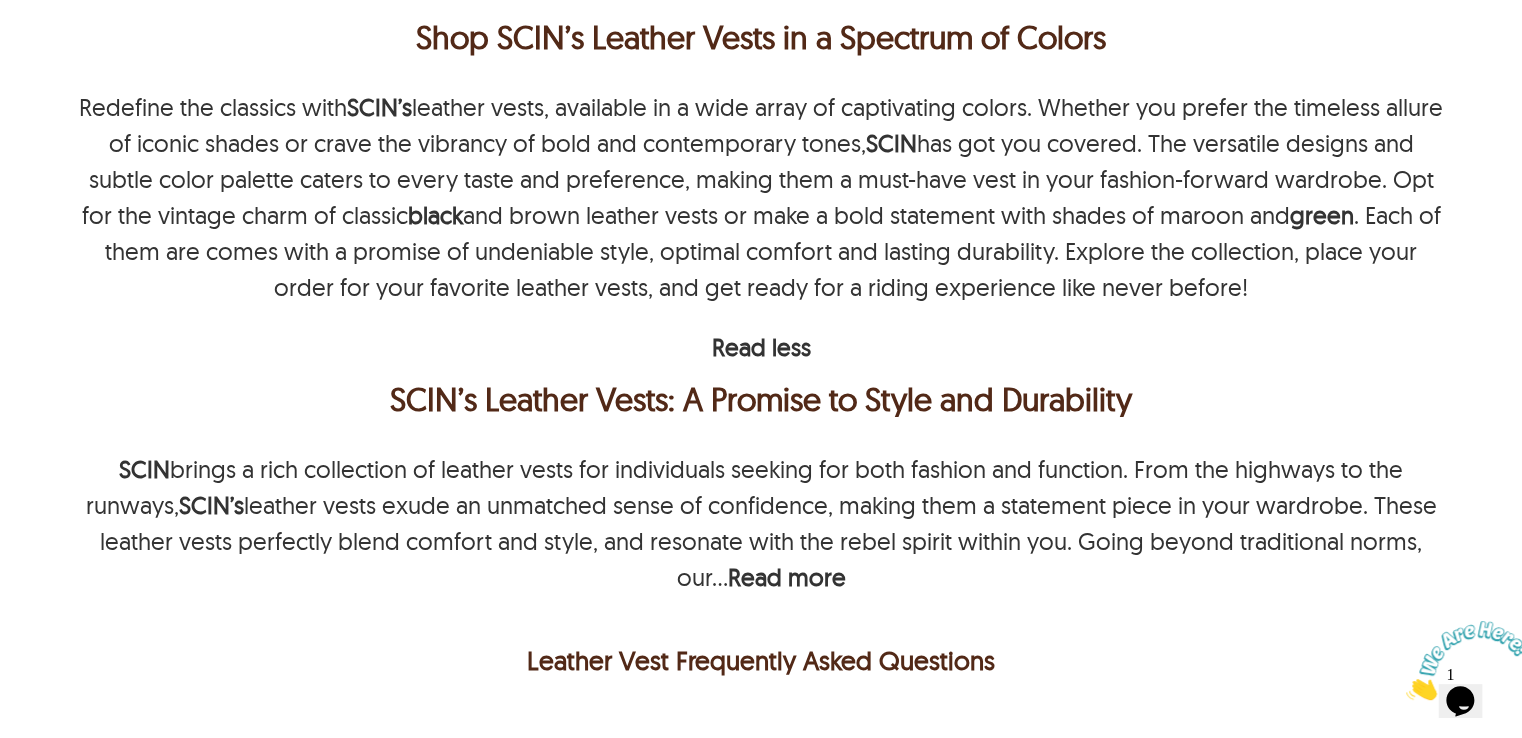 scroll, scrollTop: 3200, scrollLeft: 0, axis: vertical 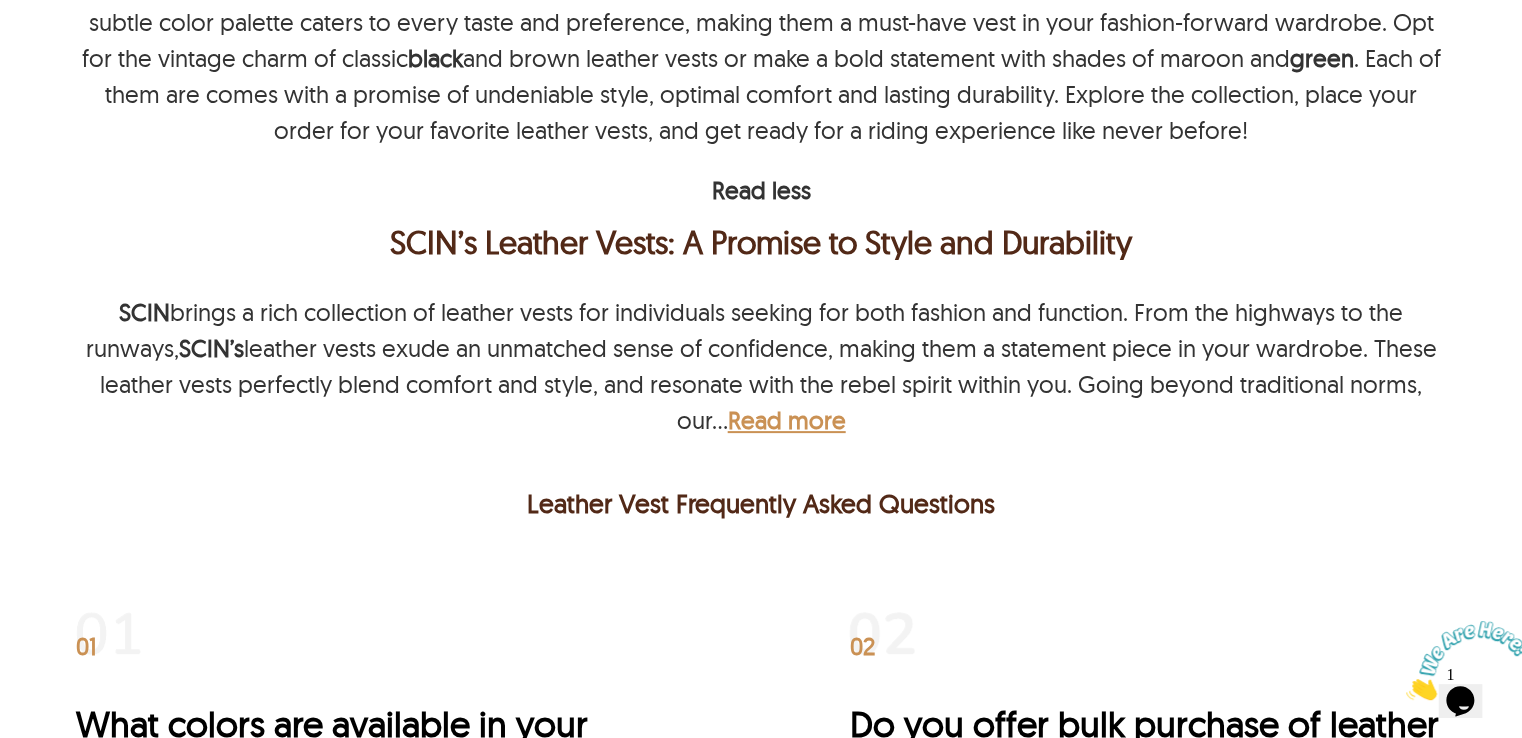 click on "Read more" at bounding box center (786, 420) 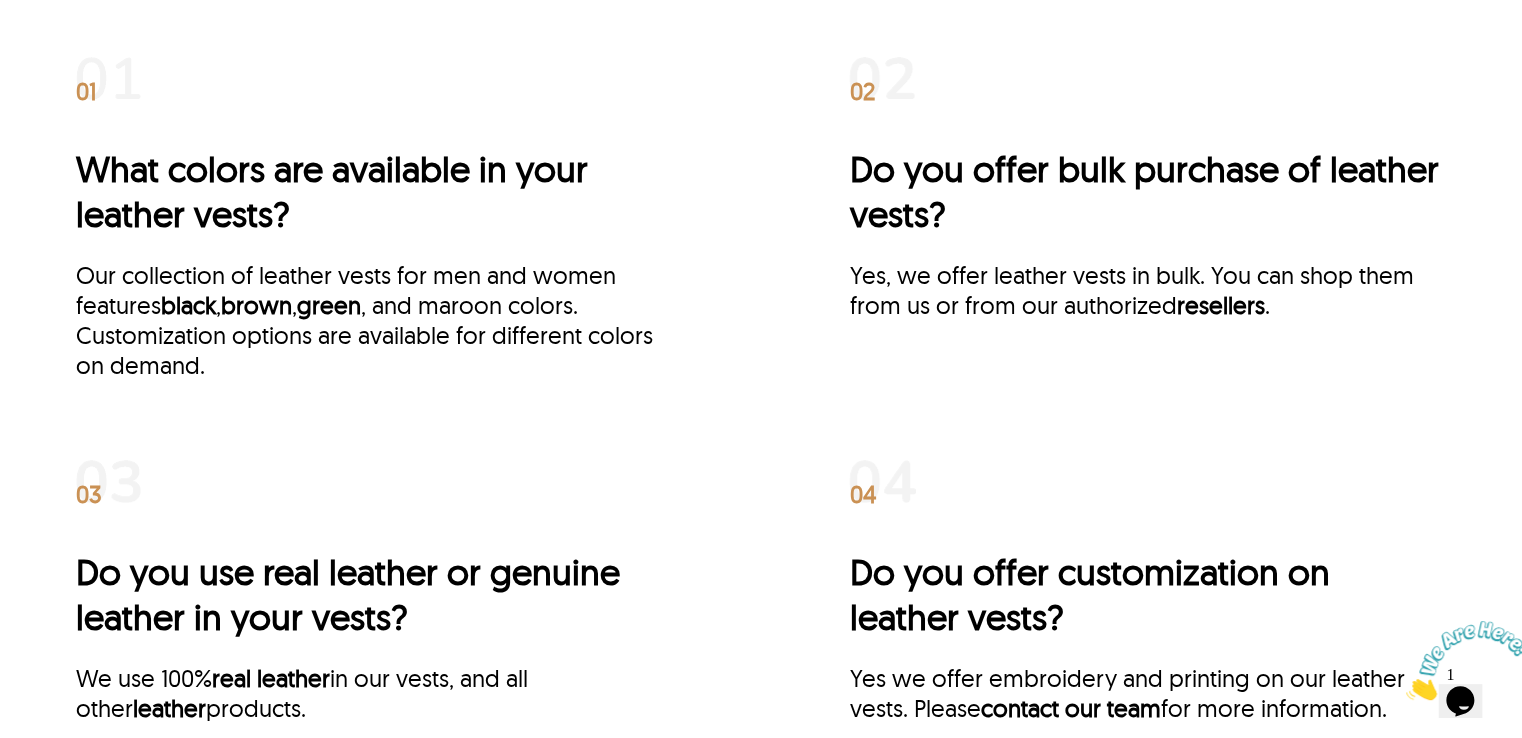 scroll, scrollTop: 3900, scrollLeft: 0, axis: vertical 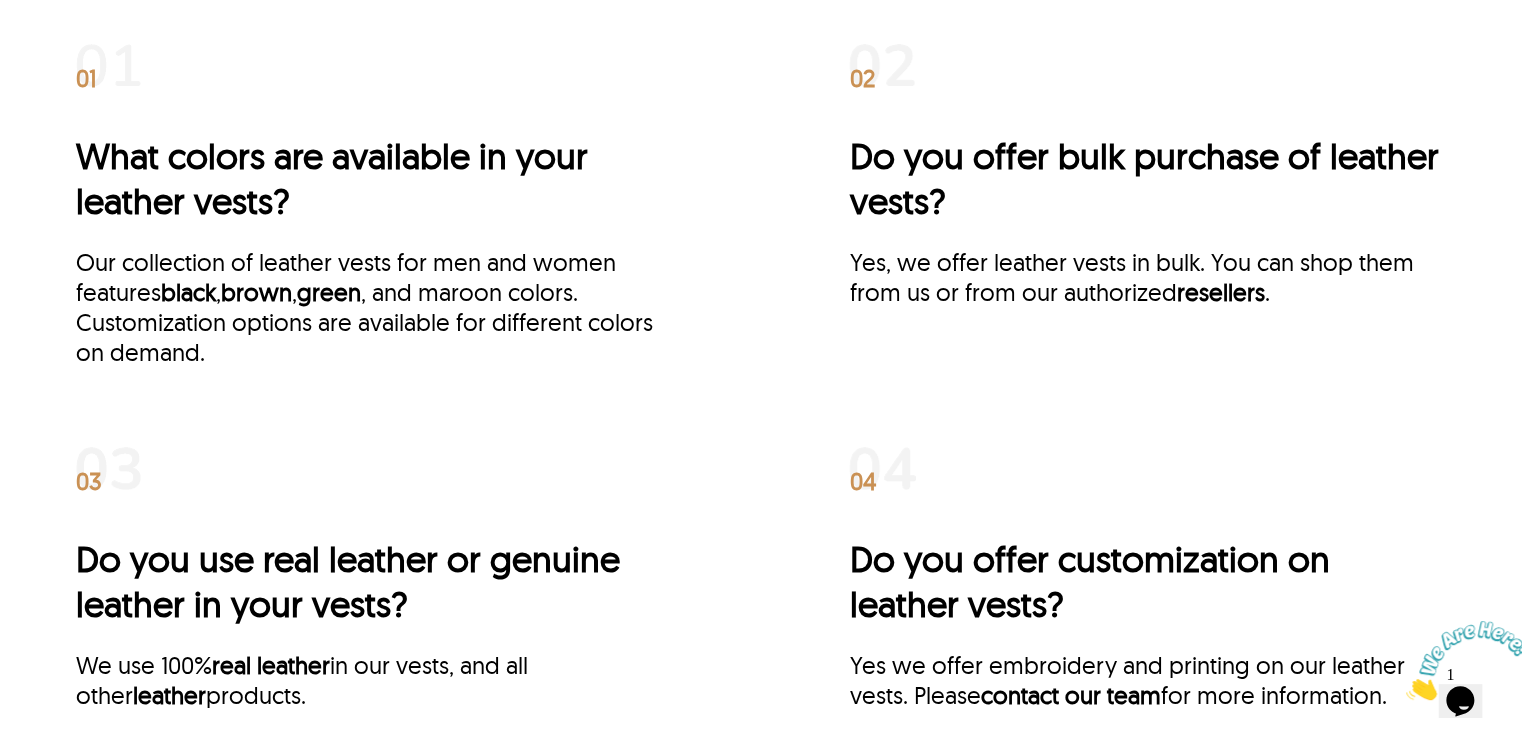 click on "What colors are available in your leather vests?" at bounding box center [374, 178] 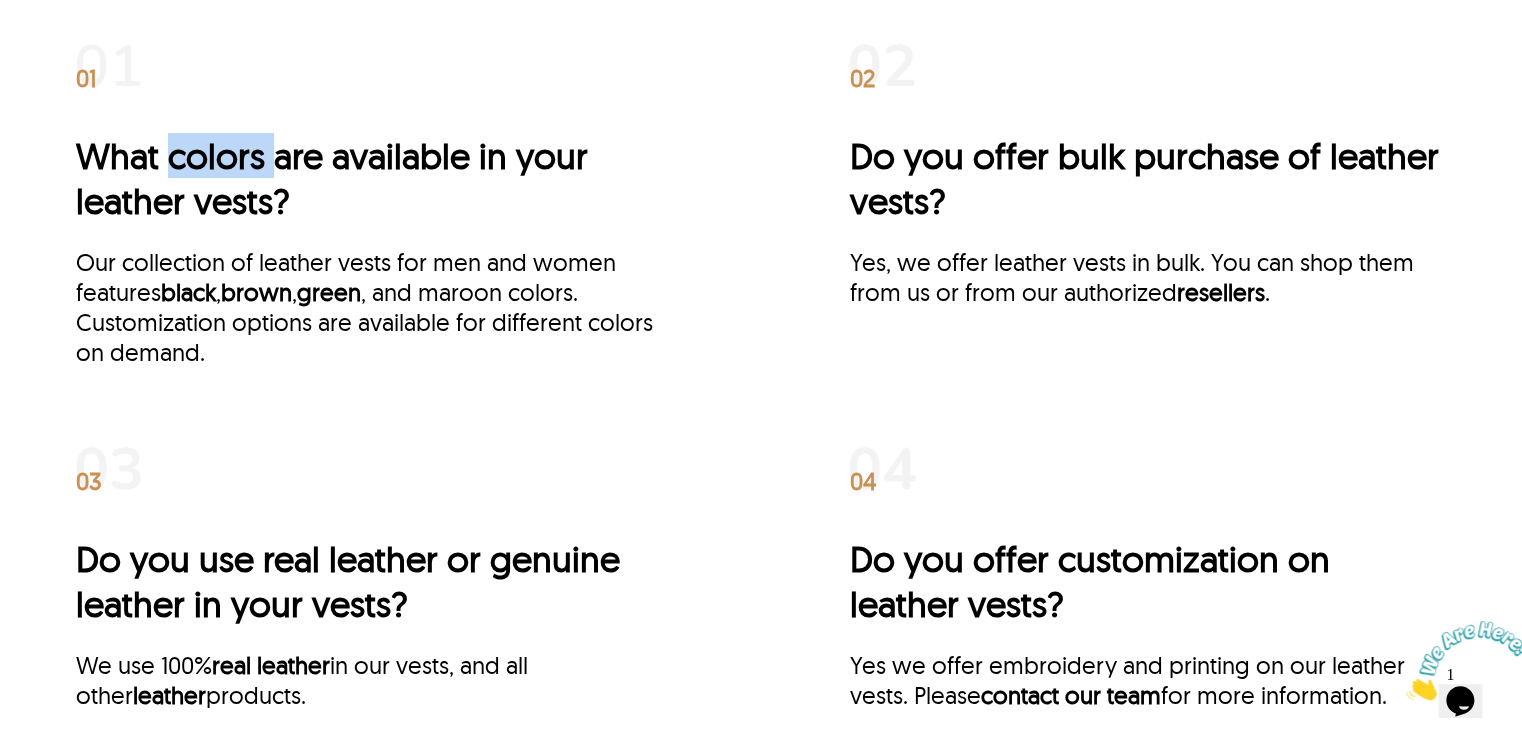 click on "What colors are available in your leather vests?" at bounding box center (374, 178) 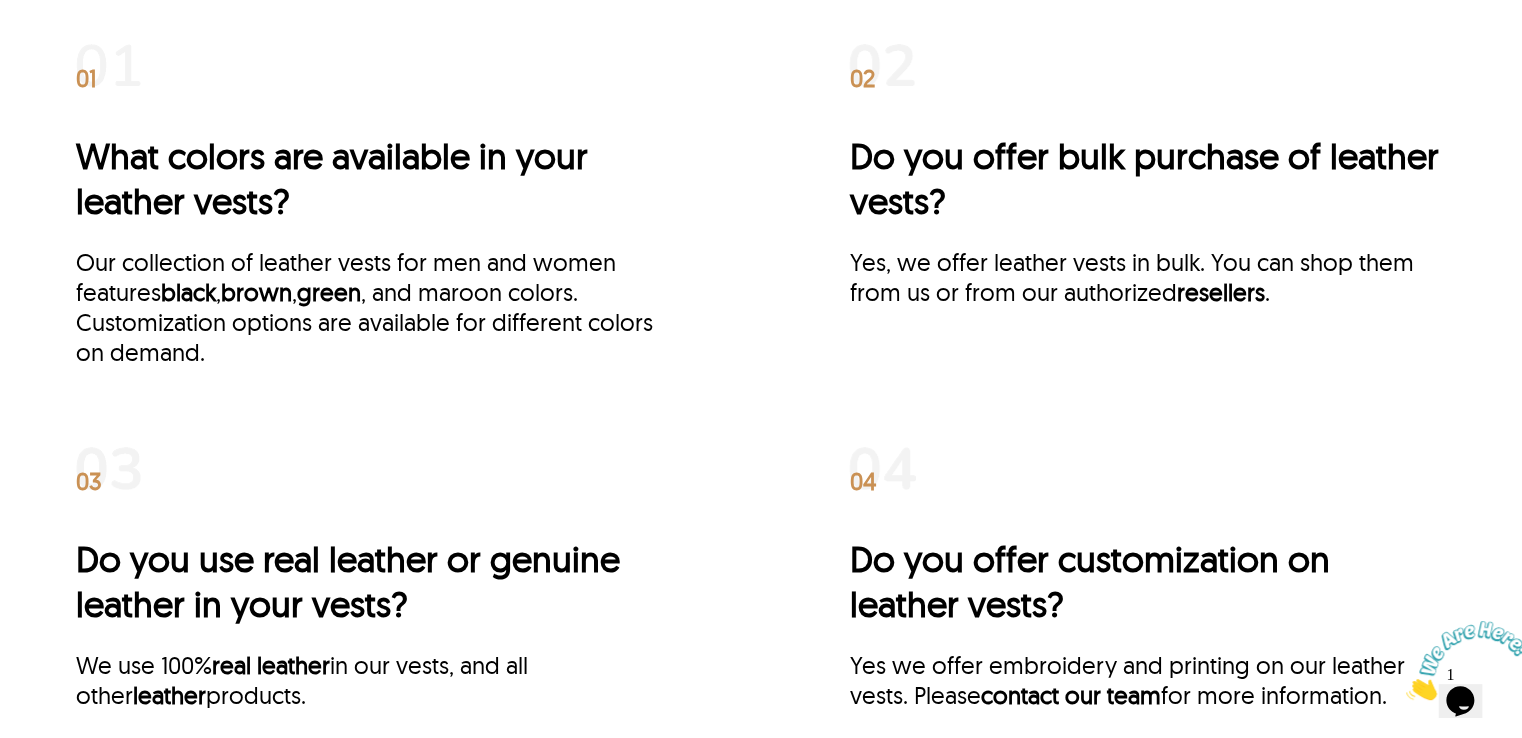 click on "What colors are available in your leather vests?" at bounding box center [374, 178] 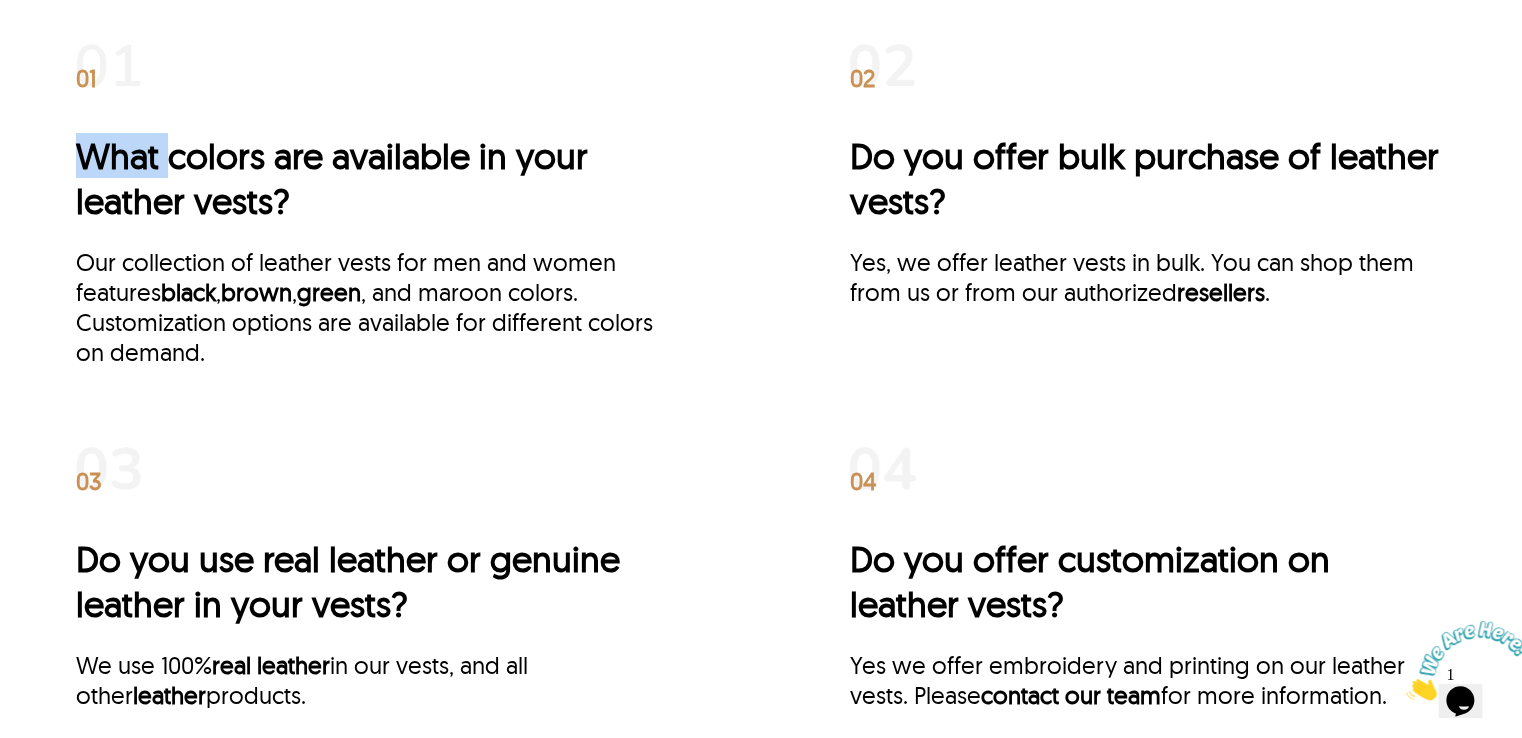 click on "What colors are available in your leather vests?" at bounding box center (374, 178) 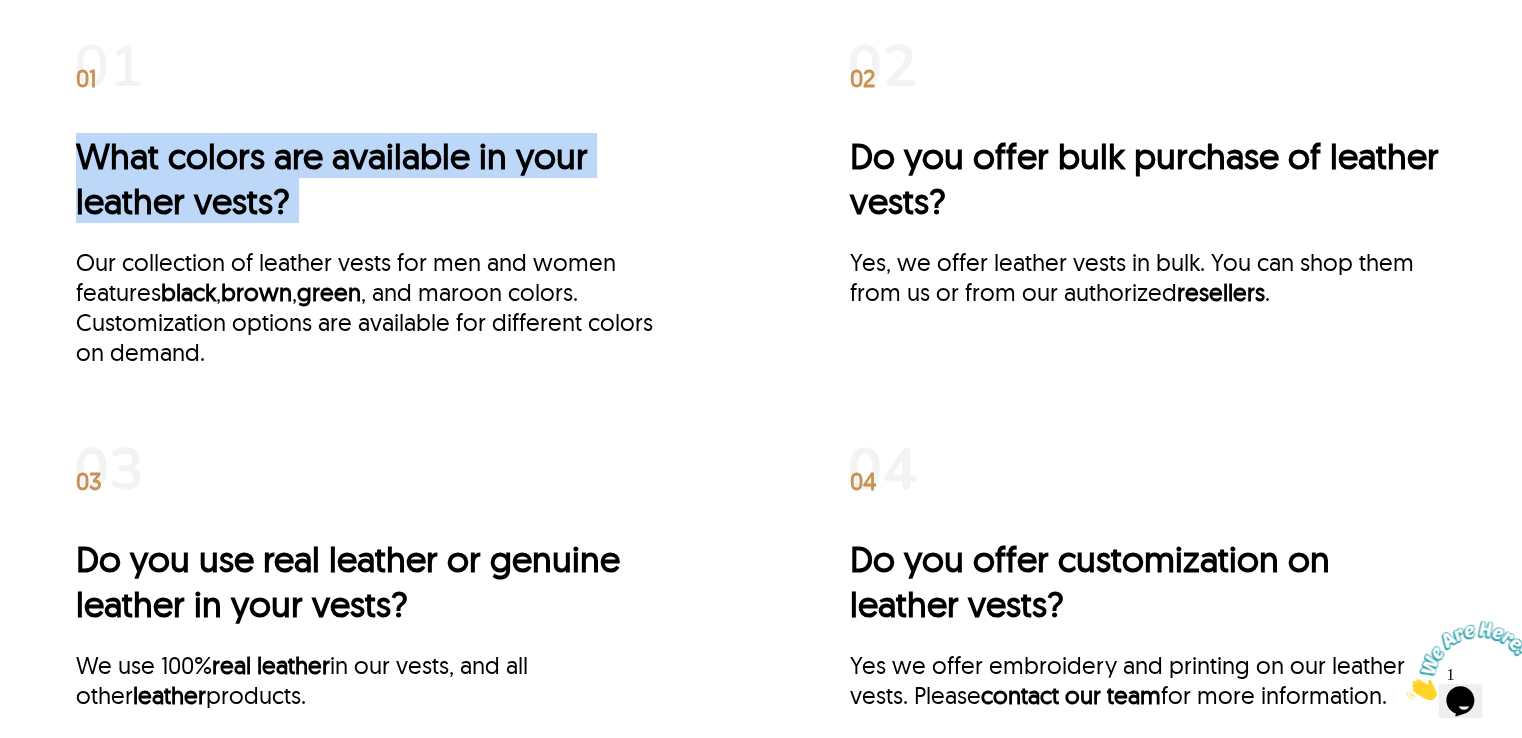 click on "What colors are available in your leather vests?" at bounding box center [374, 178] 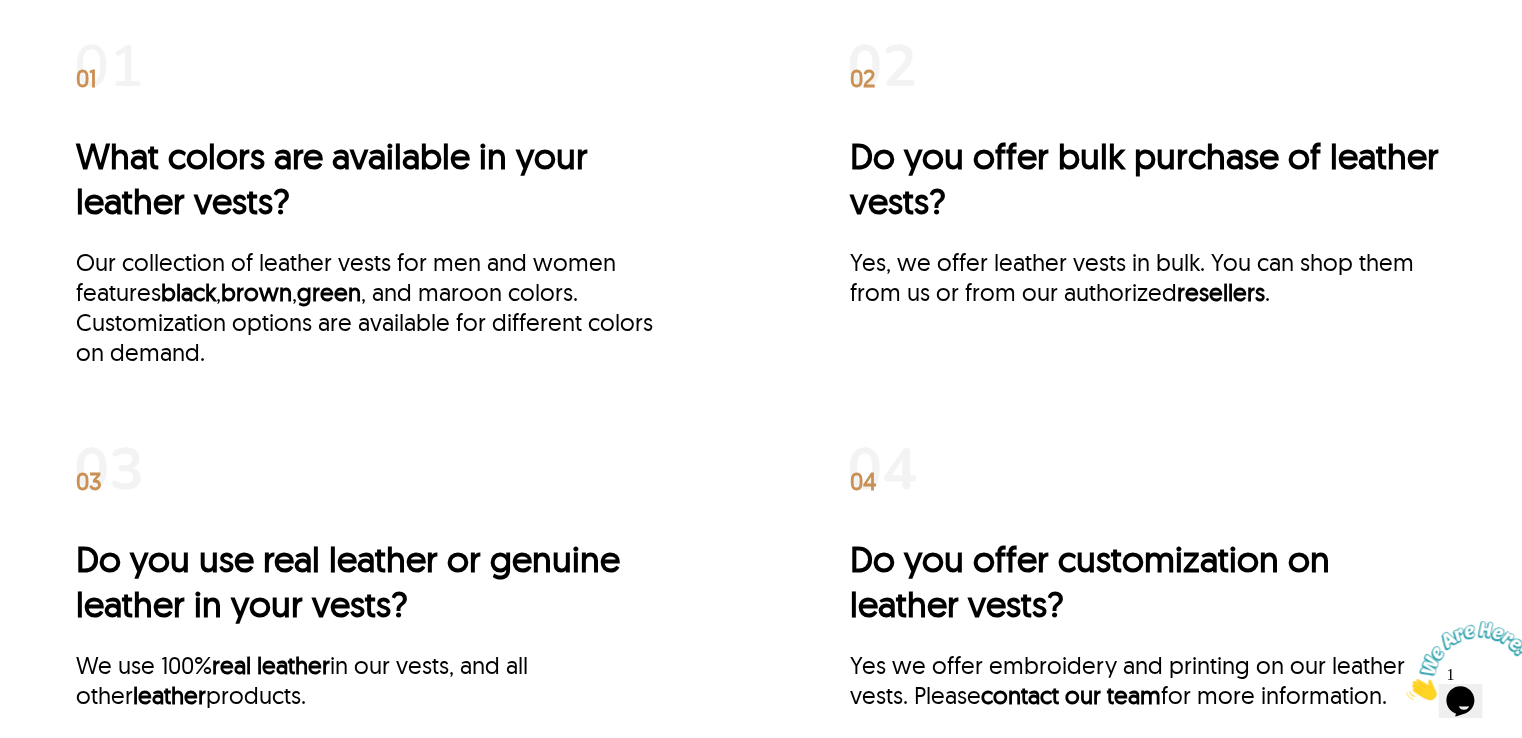 click on "01 What colors are available in your leather vests? Our collection of leather vests for men and women features  black ,  brown ,  green , and maroon colors. Customization options are available for different colors on demand. 02 Do you offer bulk purchase of leather vests? Yes, we offer leather vests in bulk. You can shop them from us or from our authorized  resellers . 03 Do you use real leather or genuine leather in your vests? We use 100%  real leather  in our vests, and all other  leather  products. 04 Do you offer customization on leather vests? Yes we offer embroidery and printing on our leather vests. Please  contact our team  for more information. 05 Do leather vests offers protection? Yes, our leather vests can provide added protection for your back and chest and reduce the risk of injury." at bounding box center (761, 550) 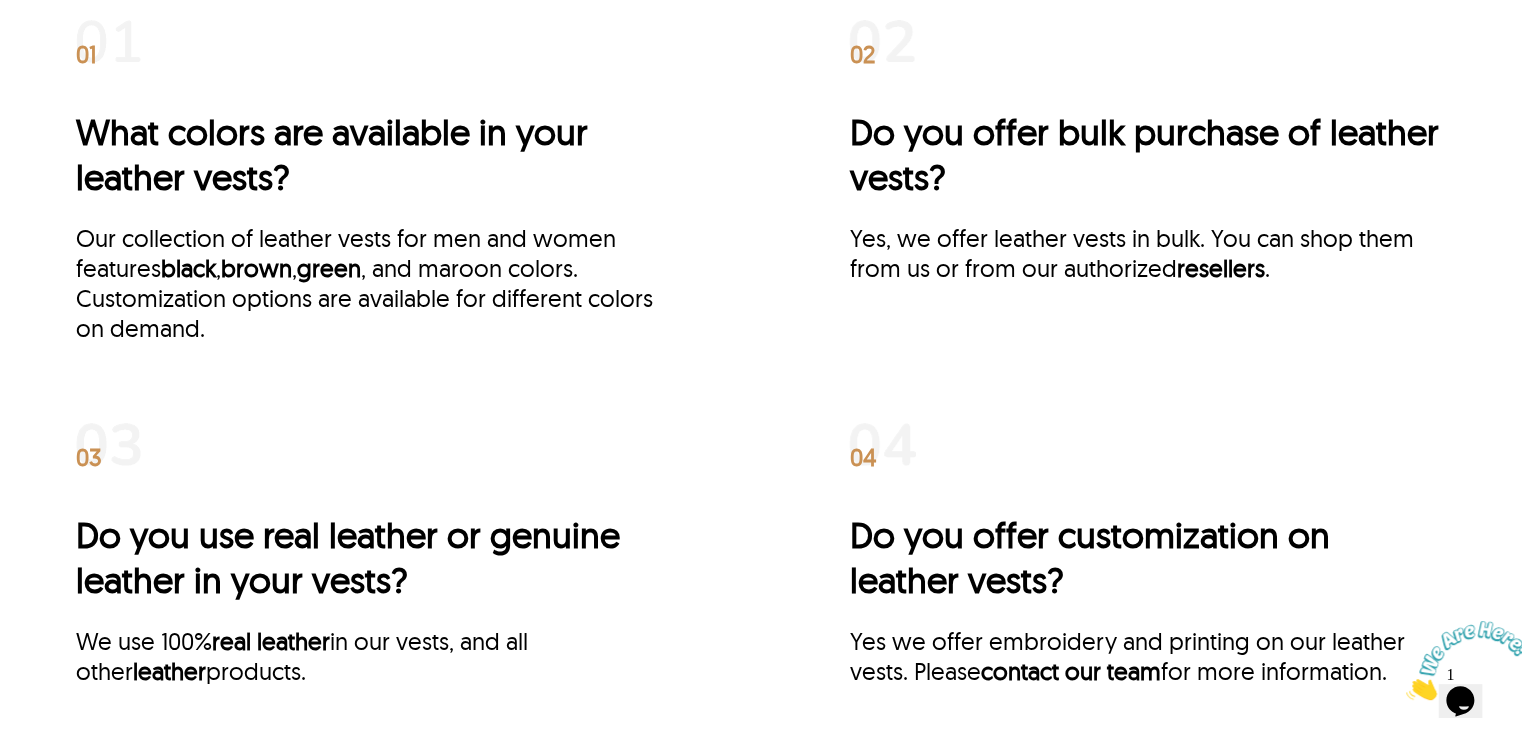 scroll, scrollTop: 4100, scrollLeft: 0, axis: vertical 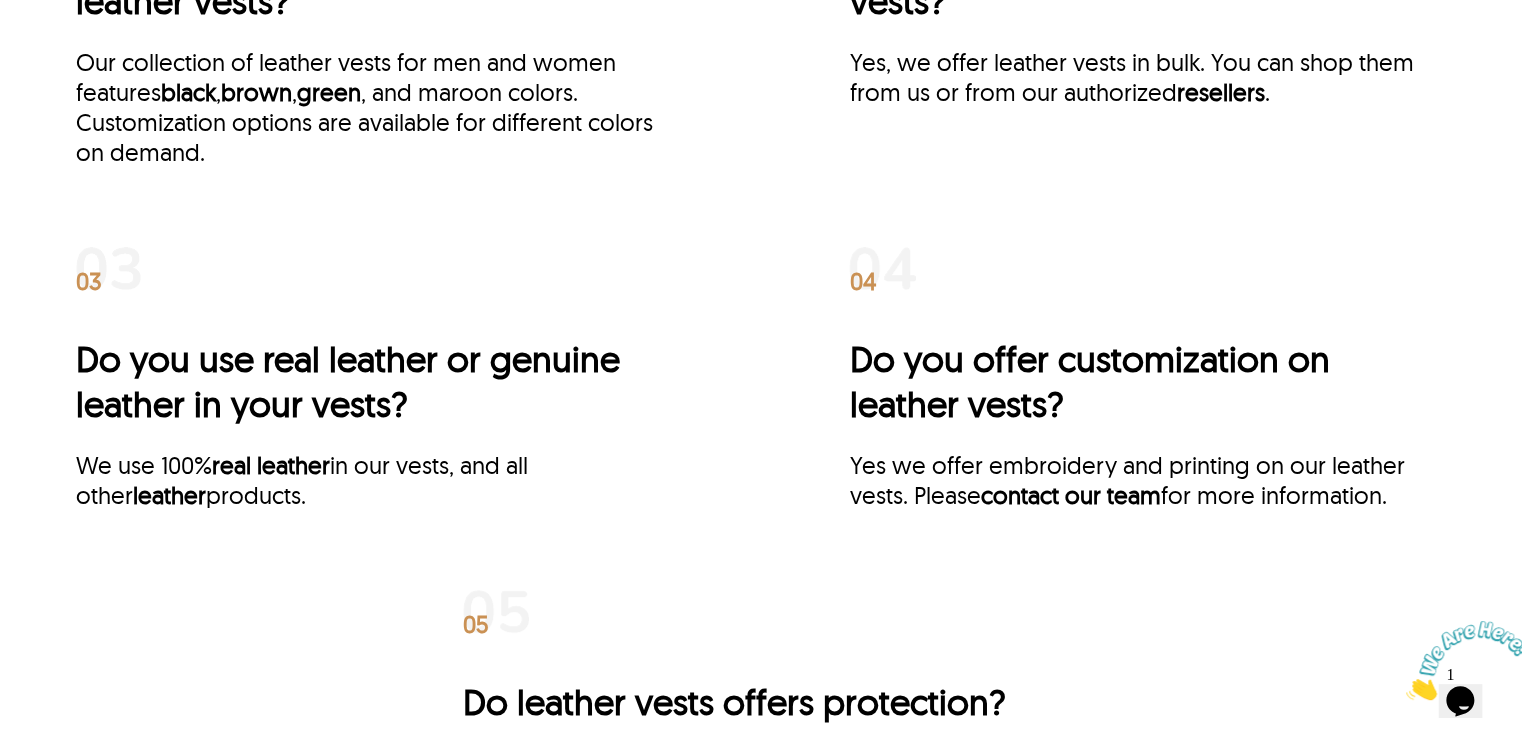 click on "Do you use real leather or genuine leather in your vests?" at bounding box center [374, 381] 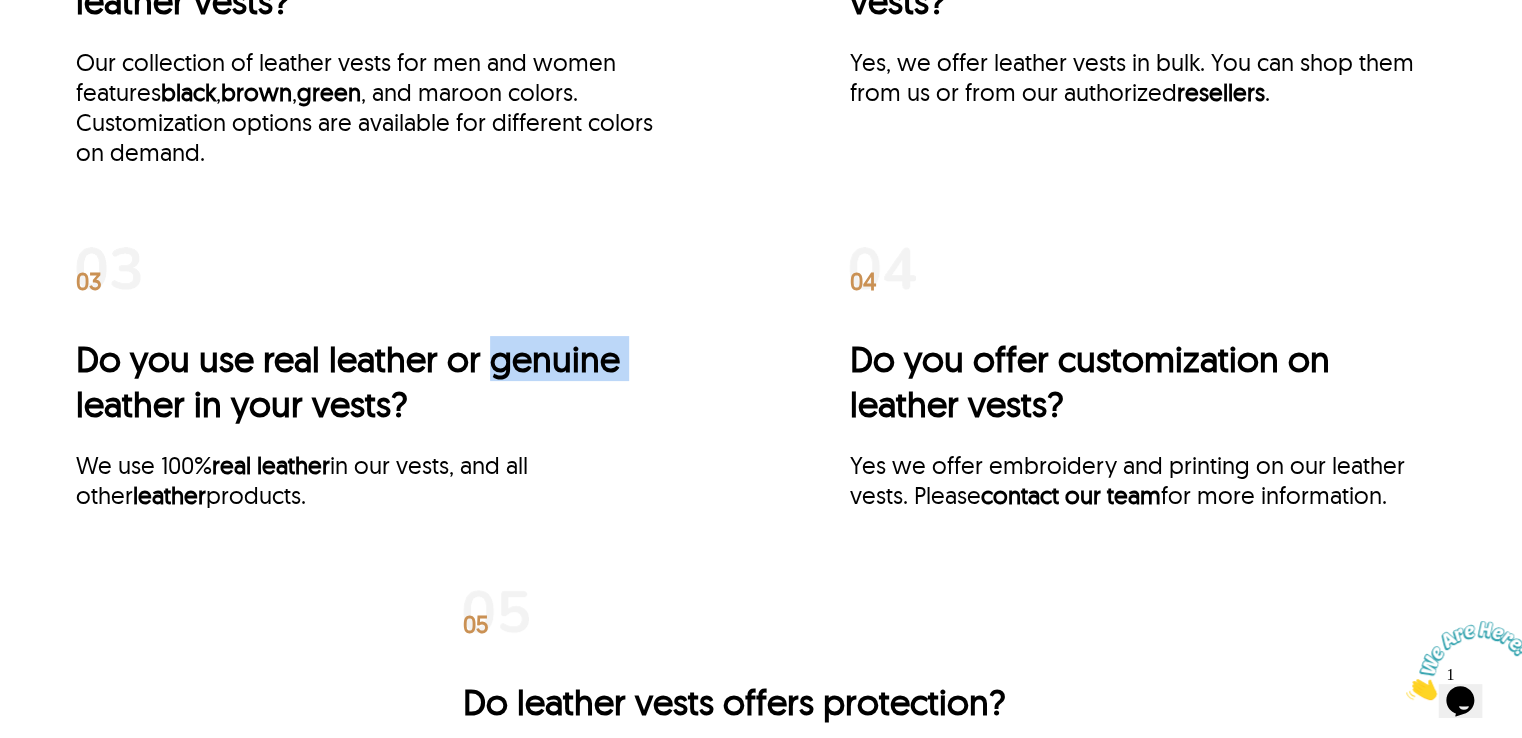 click on "Do you use real leather or genuine leather in your vests?" at bounding box center (374, 381) 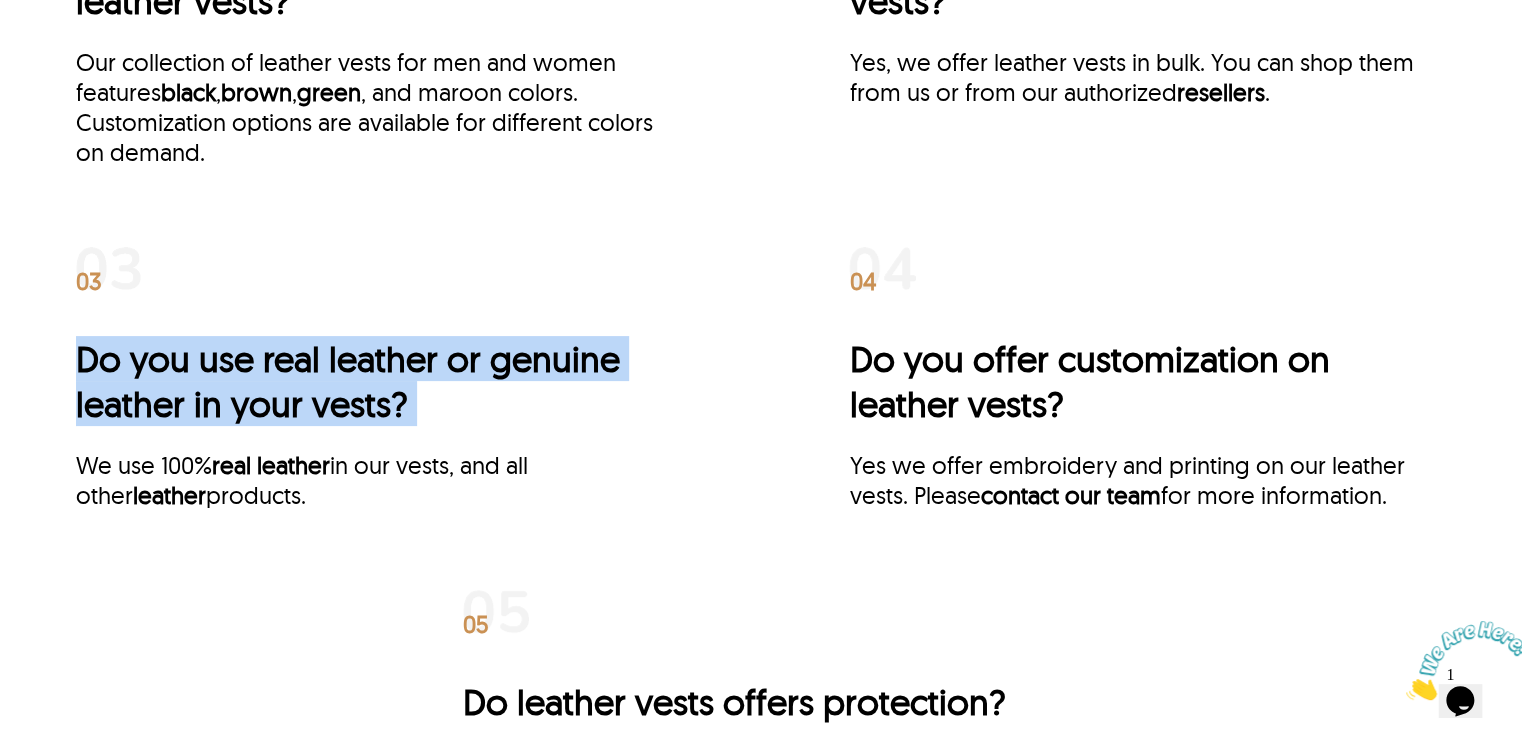 click on "Do you use real leather or genuine leather in your vests?" at bounding box center [374, 381] 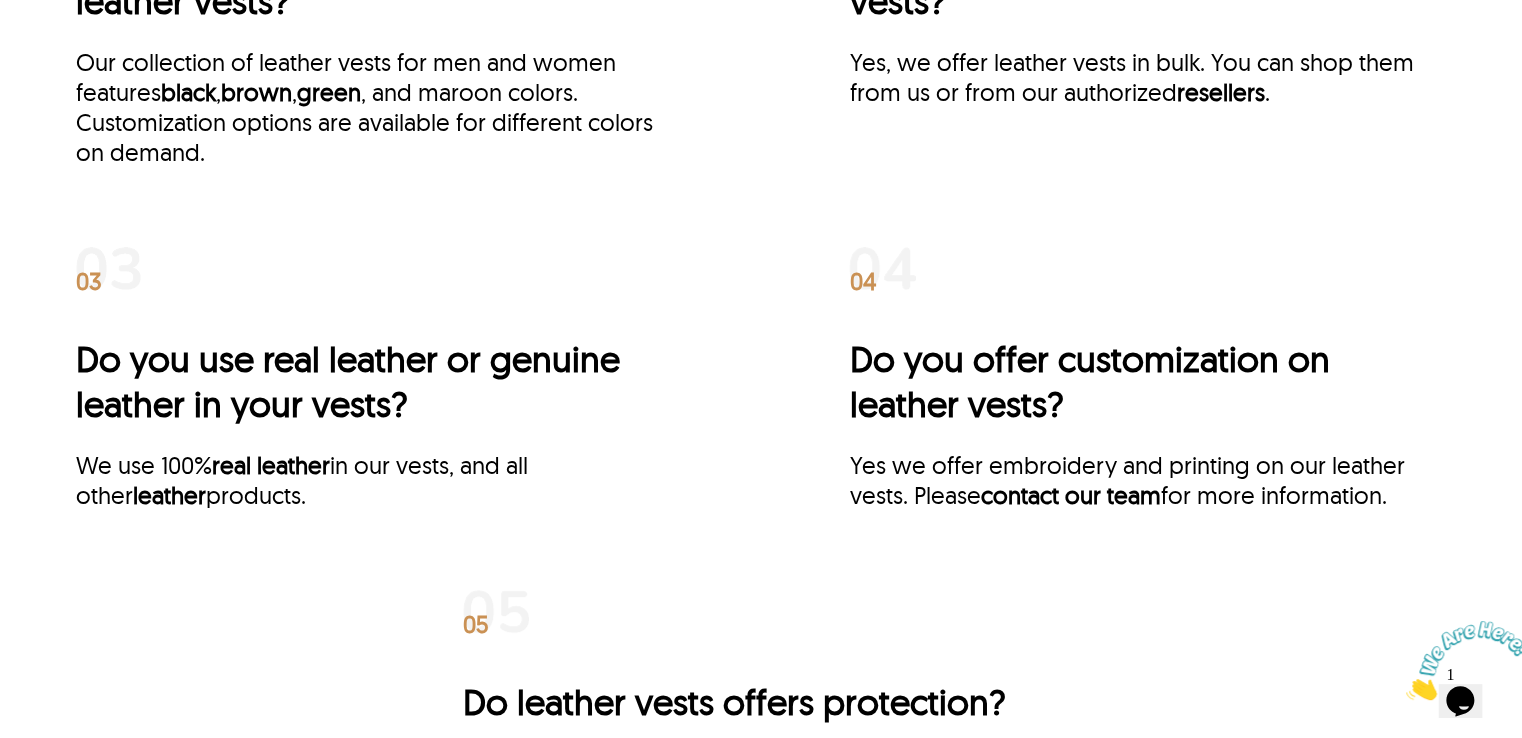 click on "Do you offer customization on leather vests?" at bounding box center (1147, 381) 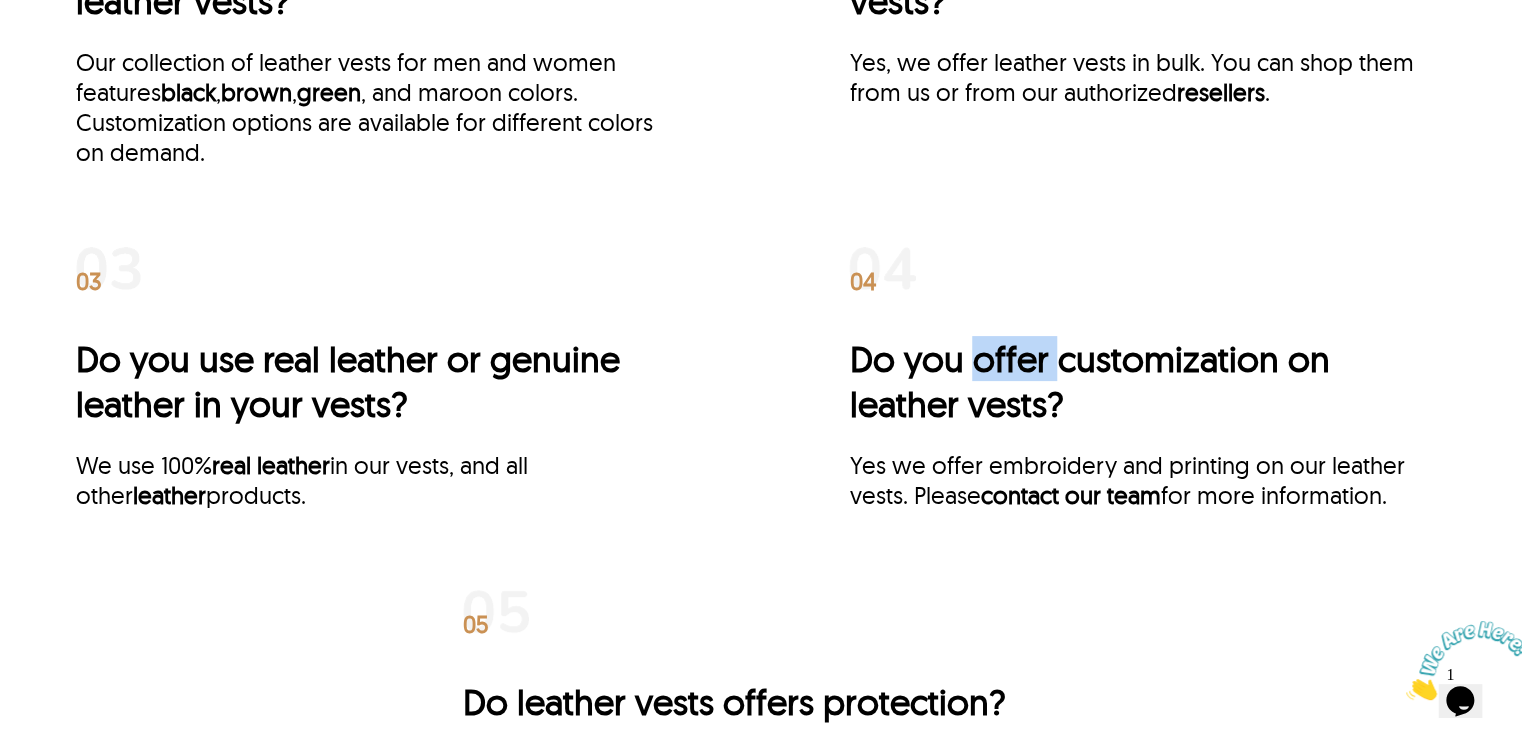click on "Do you offer customization on leather vests?" at bounding box center [1147, 381] 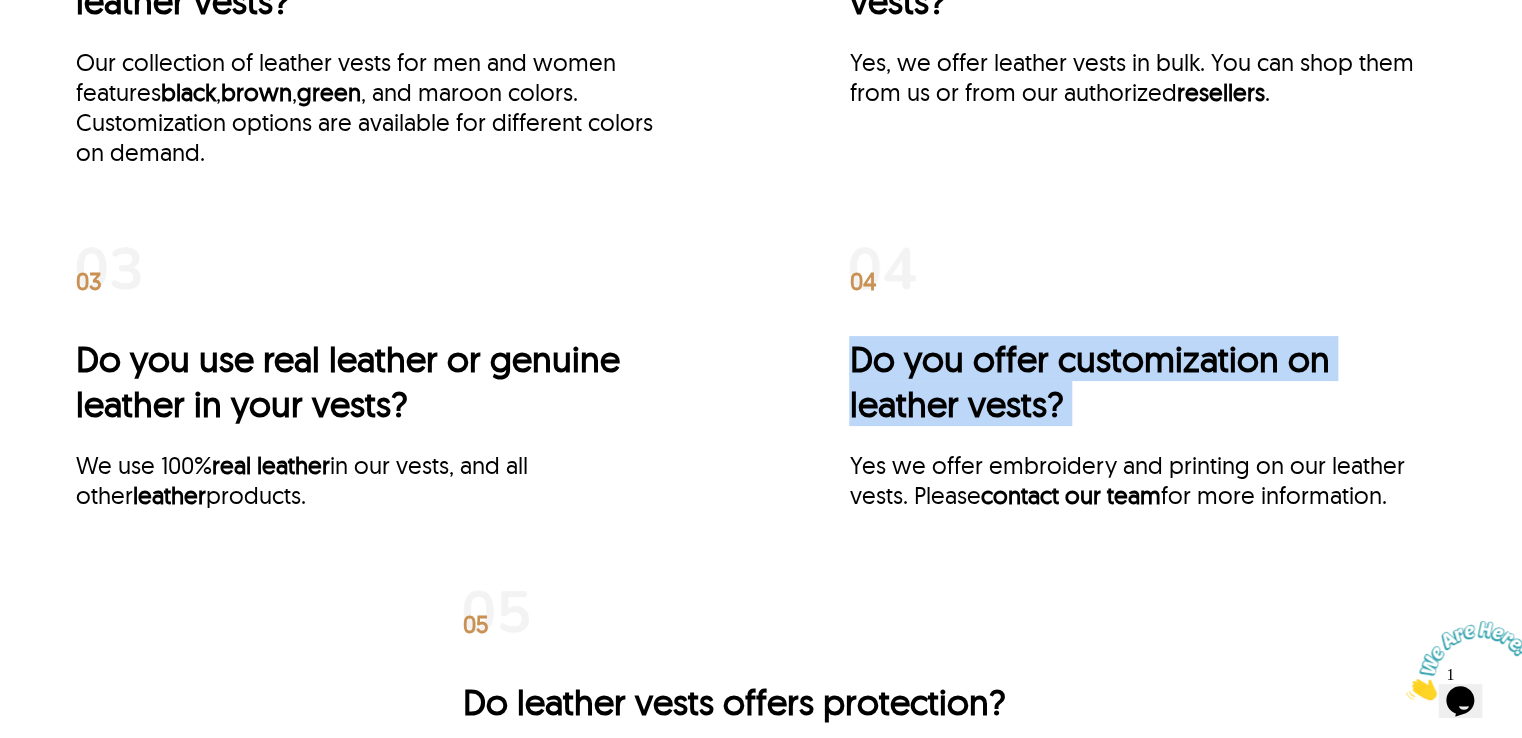 click on "Do you offer customization on leather vests?" at bounding box center [1147, 381] 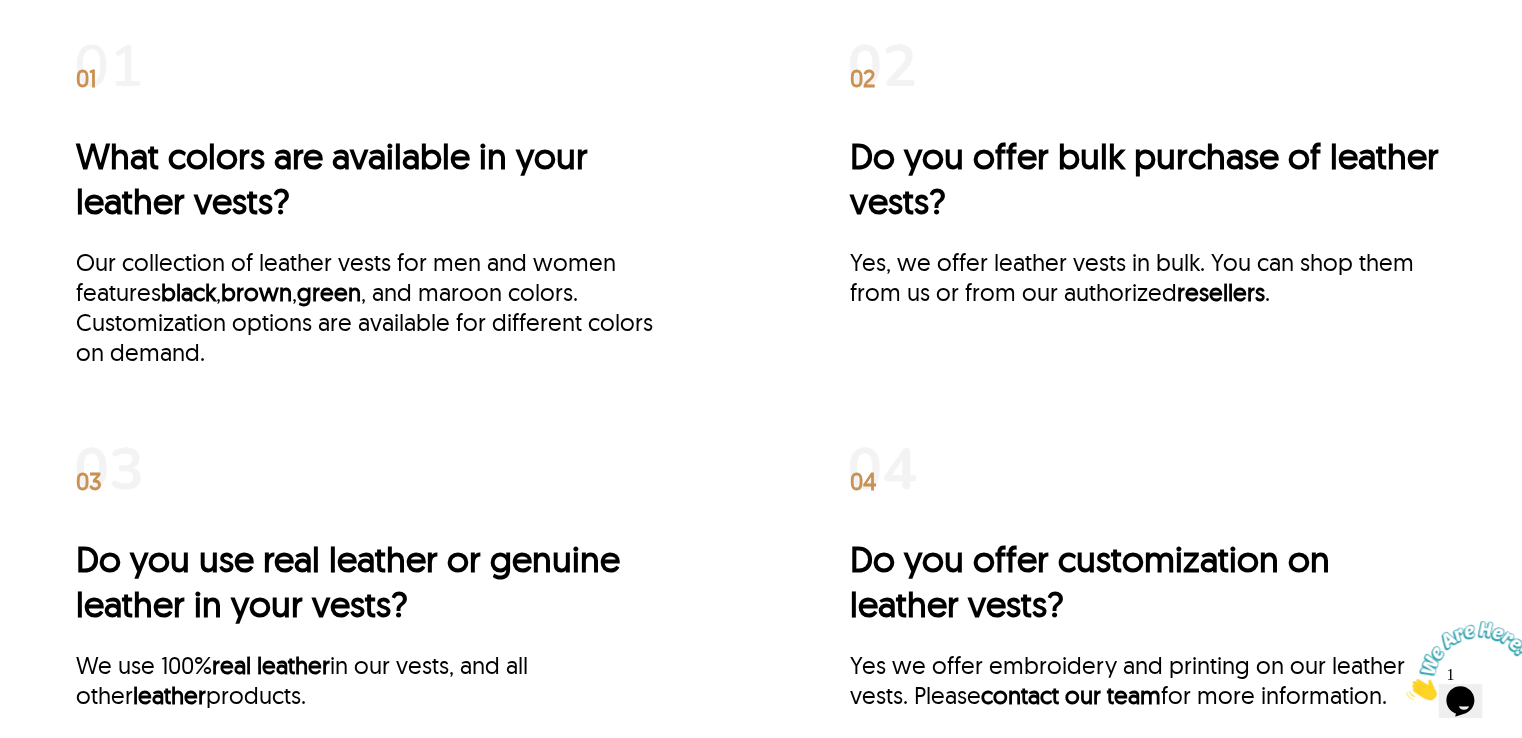 click on "Do you offer bulk purchase of leather vests?" at bounding box center (1147, 178) 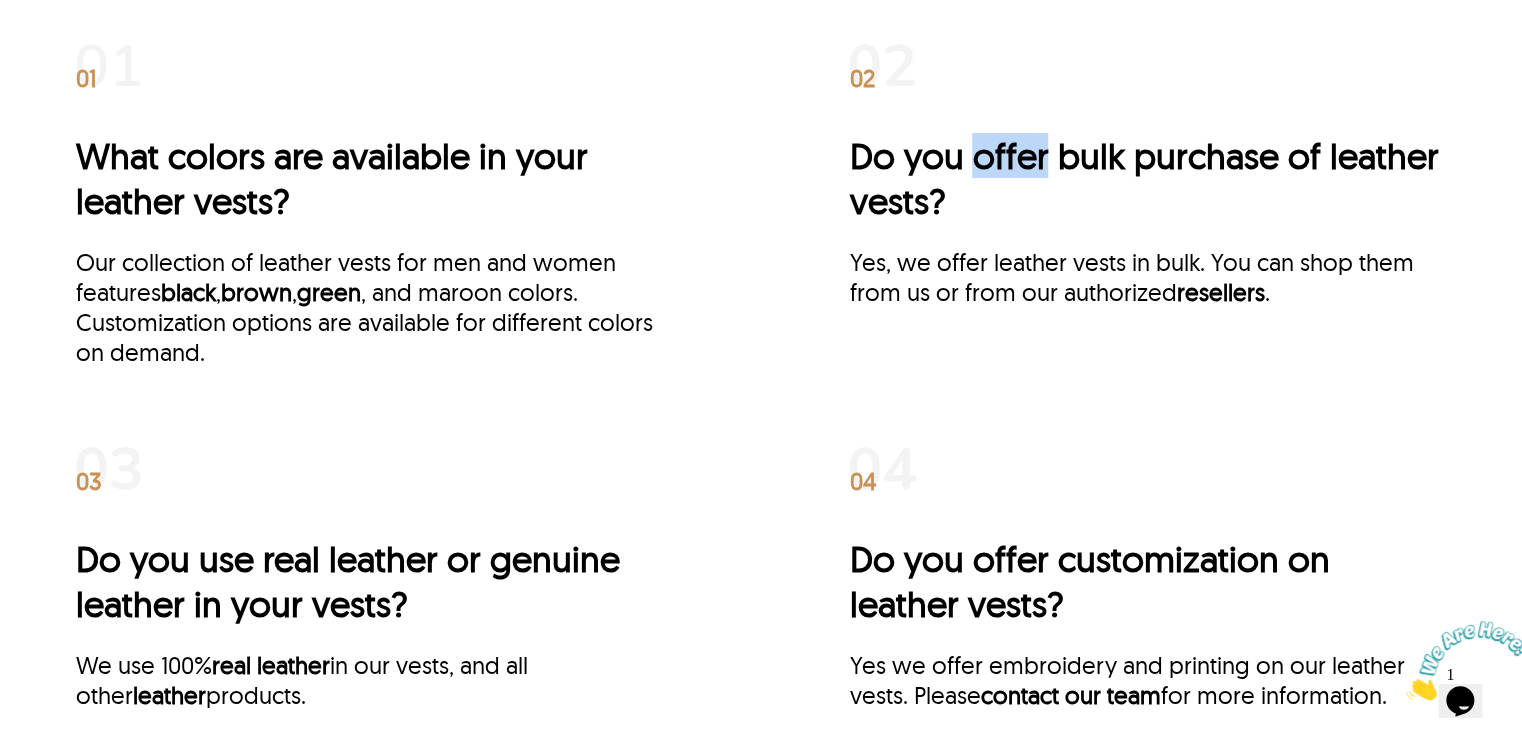 click on "Do you offer bulk purchase of leather vests?" at bounding box center [1147, 178] 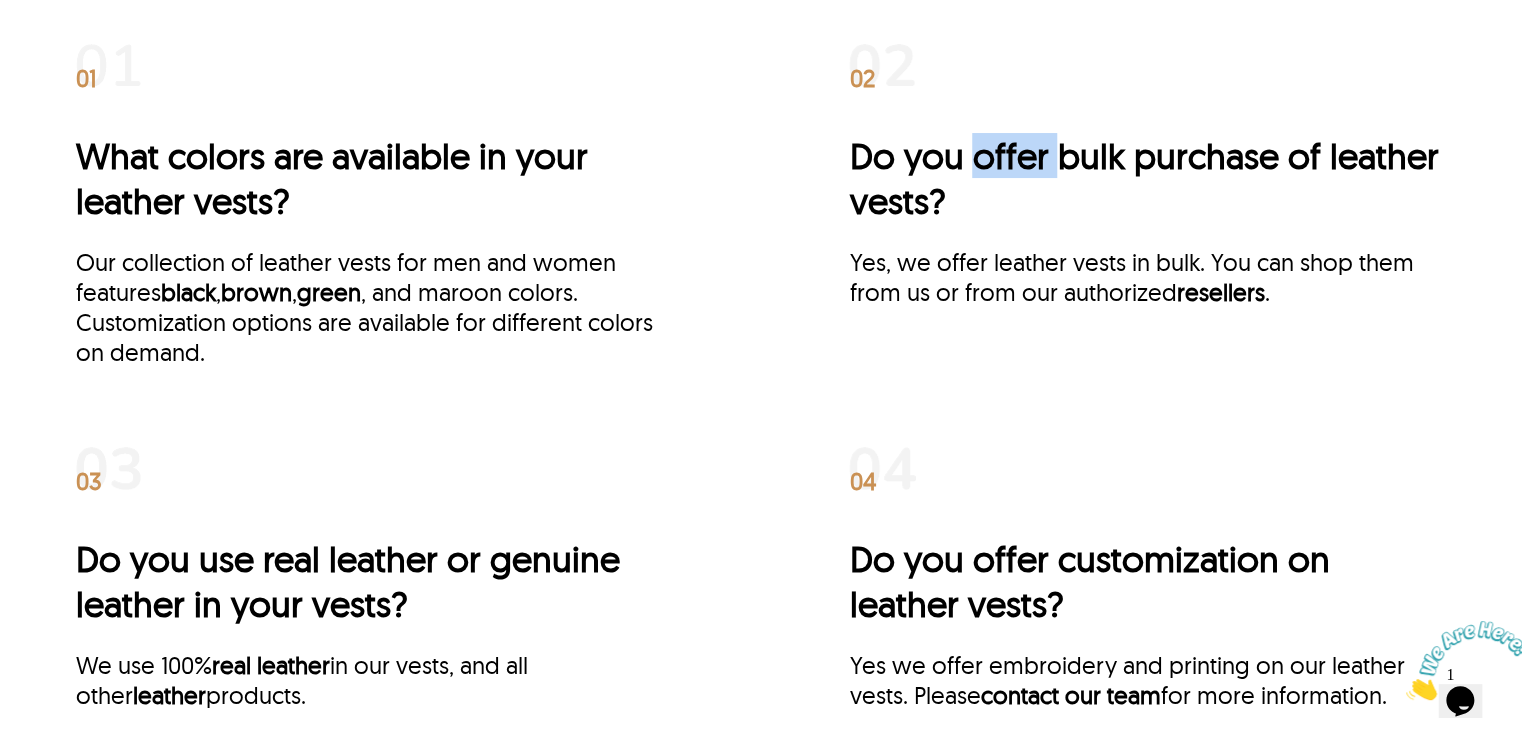 click on "Do you offer bulk purchase of leather vests?" at bounding box center [1147, 178] 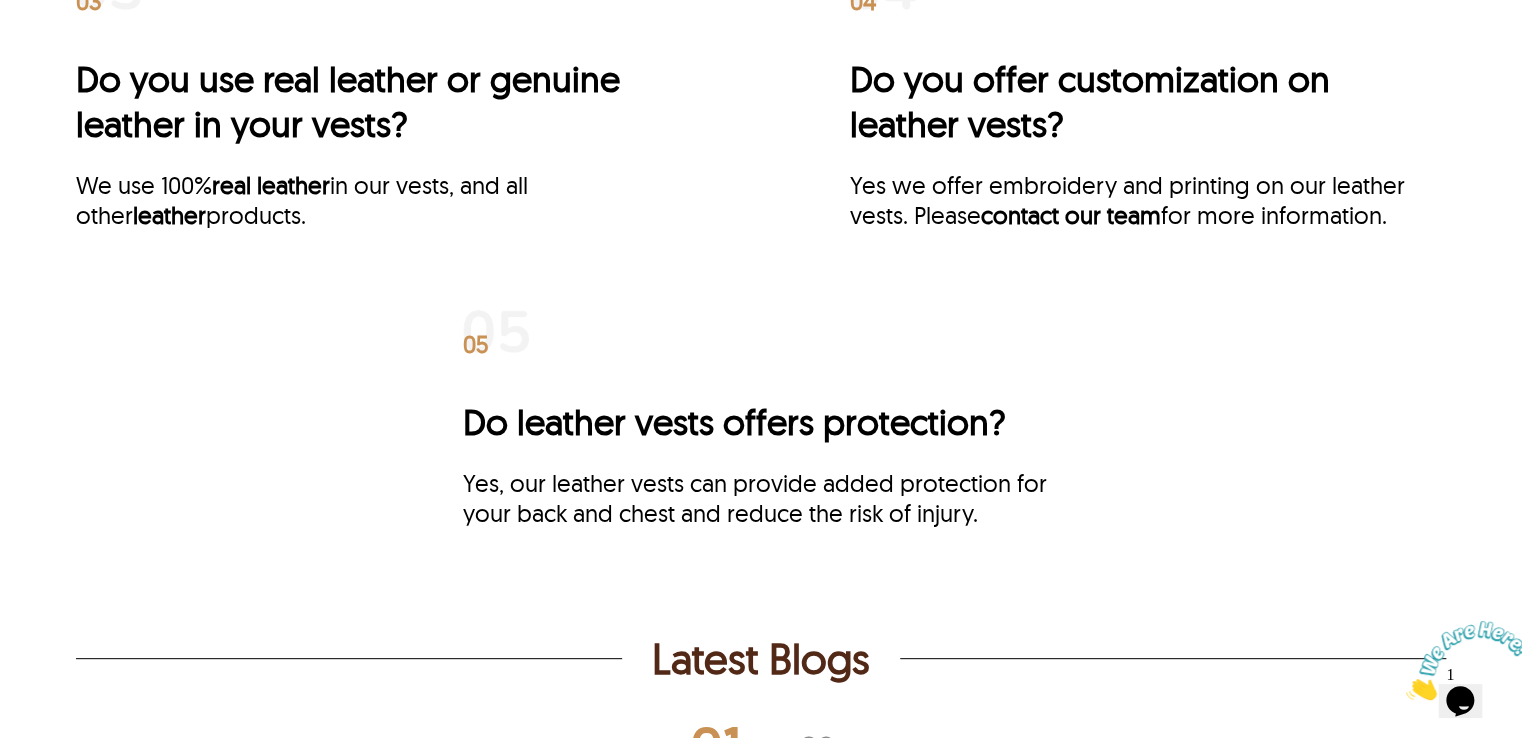 scroll, scrollTop: 4500, scrollLeft: 0, axis: vertical 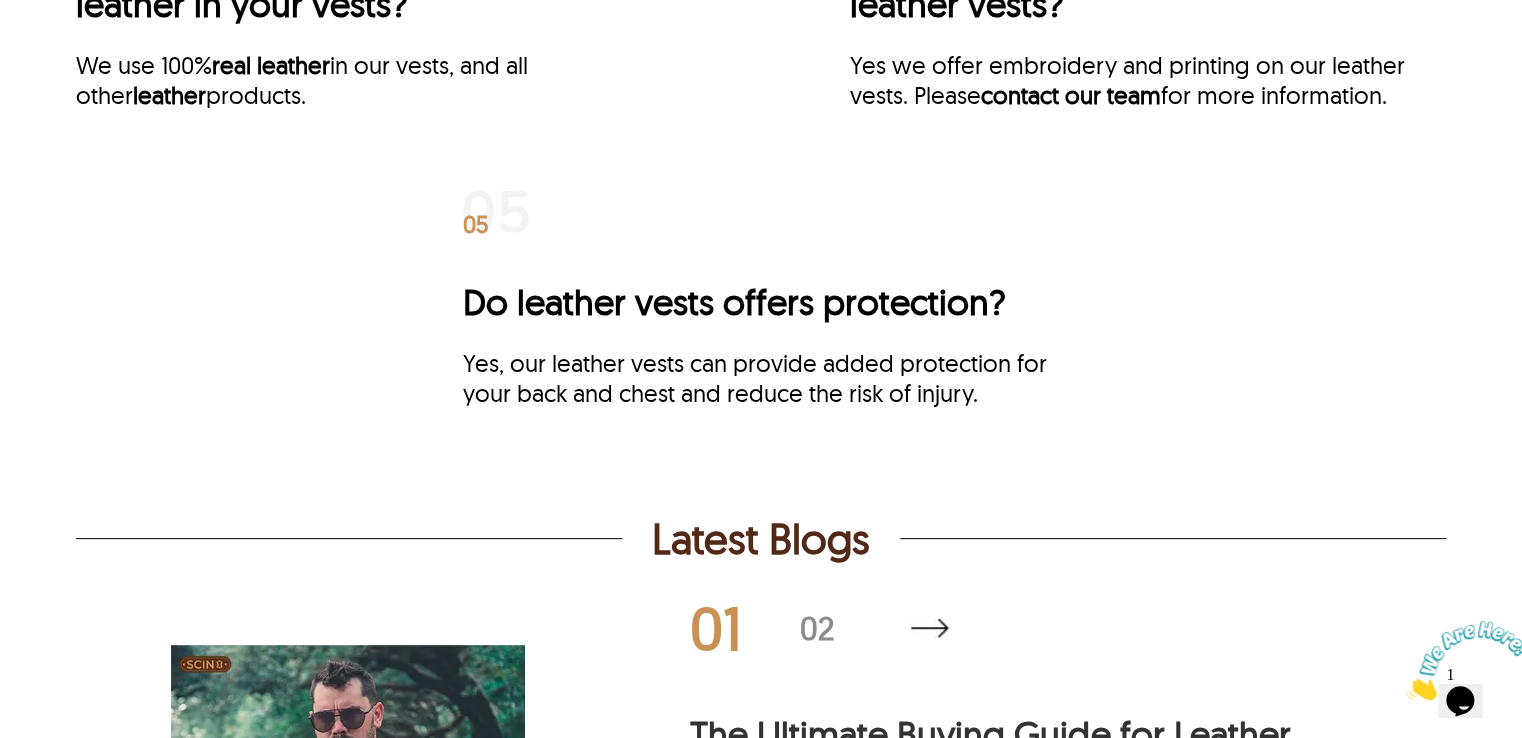 click on "Do leather vests offers protection?" at bounding box center (761, 301) 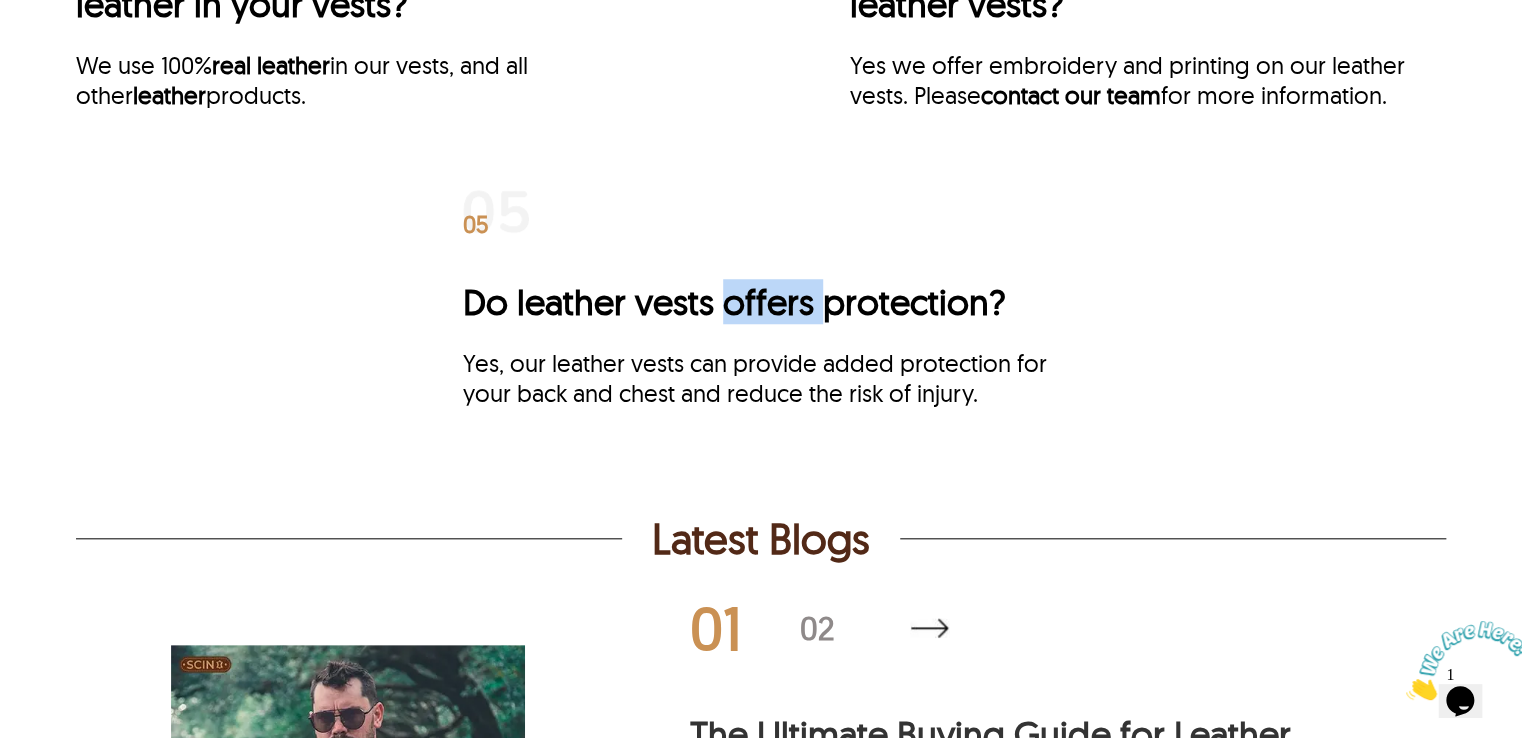 click on "Do leather vests offers protection?" at bounding box center [761, 301] 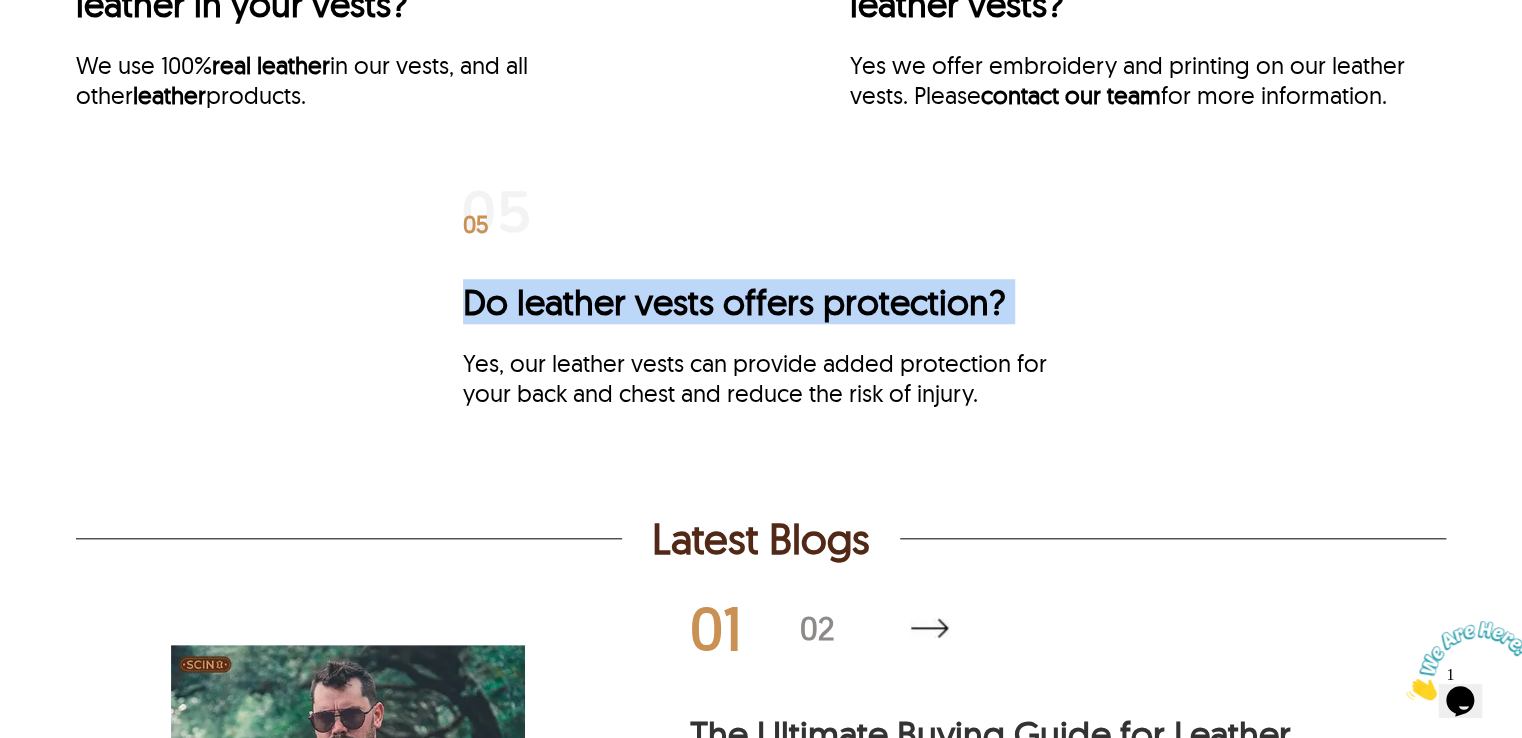 click on "Do leather vests offers protection?" at bounding box center [761, 301] 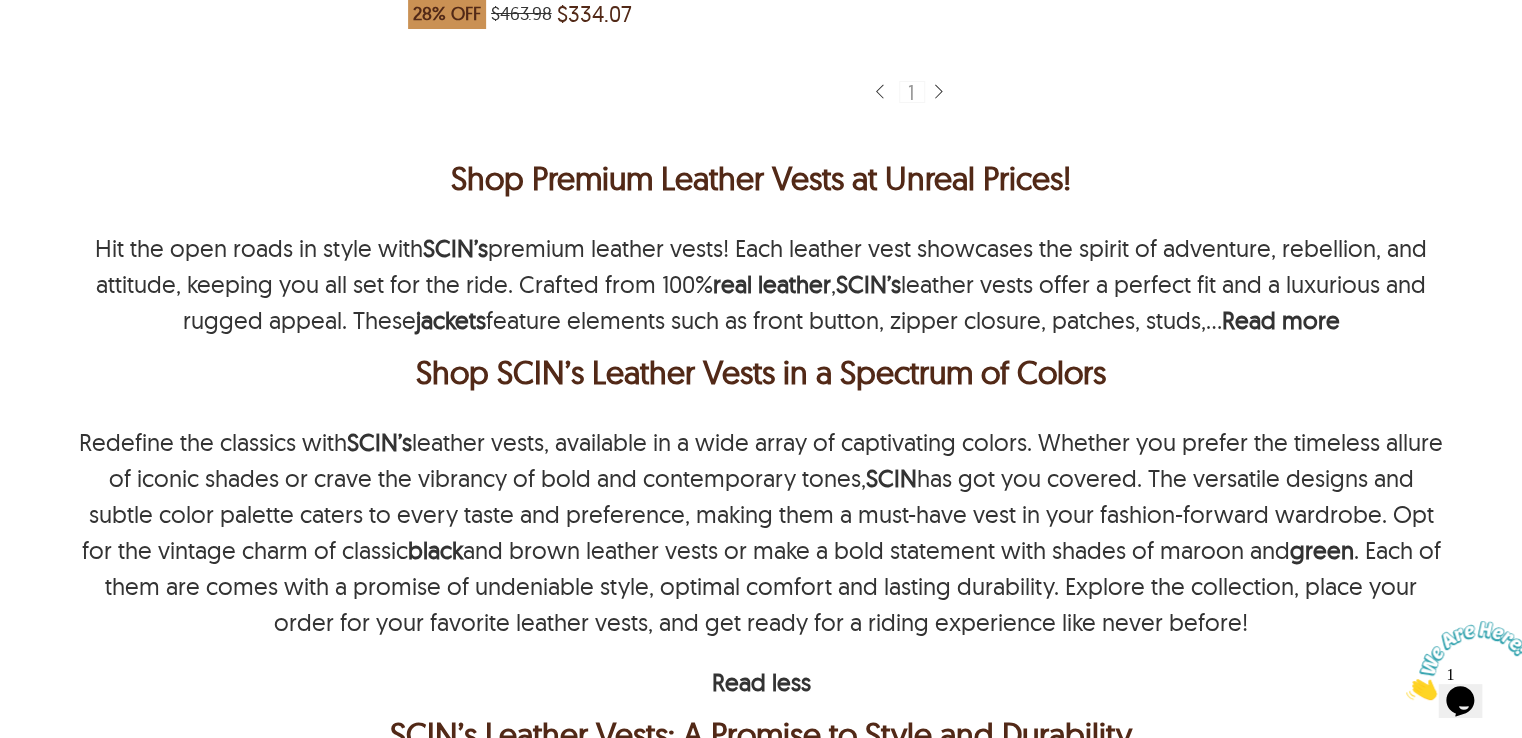 scroll, scrollTop: 2600, scrollLeft: 0, axis: vertical 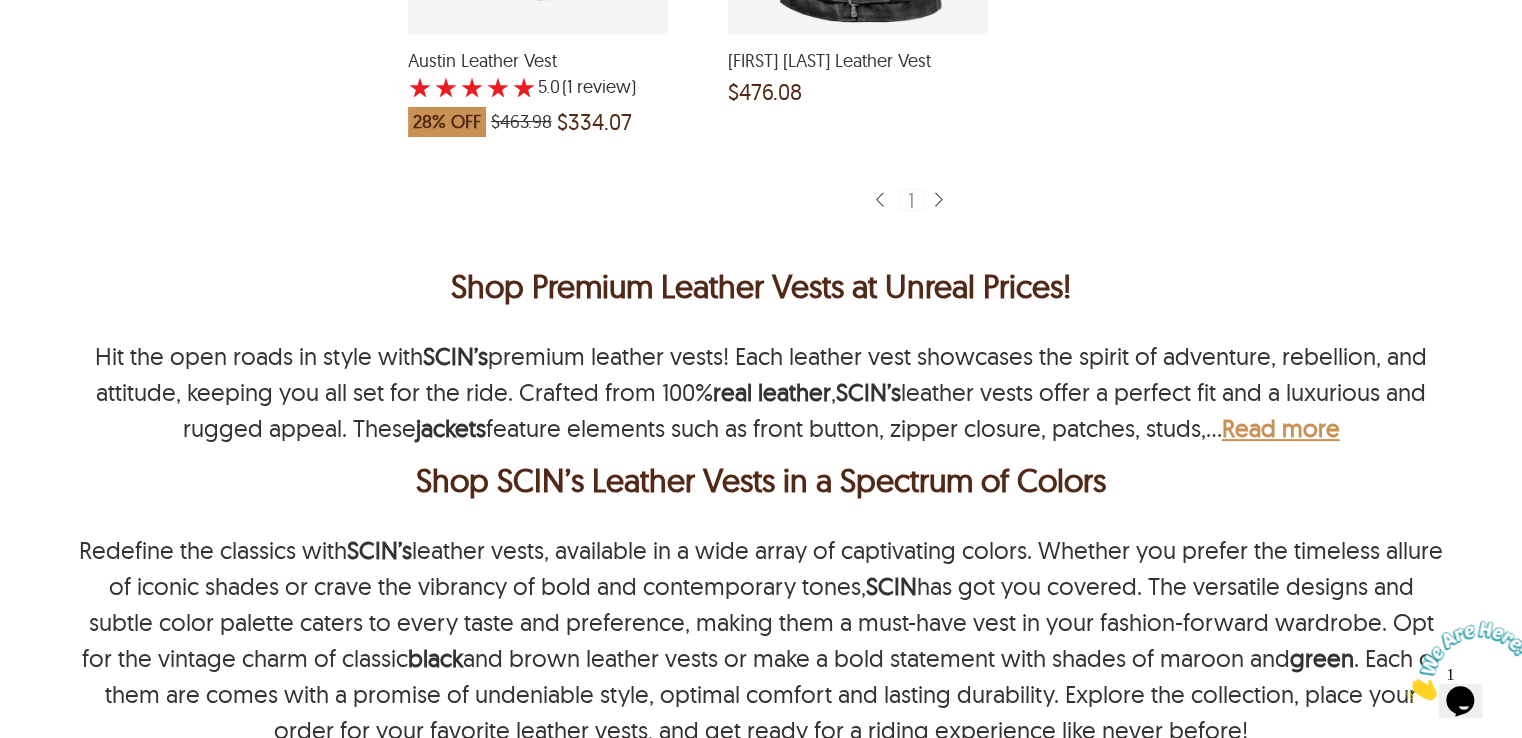 click on "Read more" at bounding box center (1280, 428) 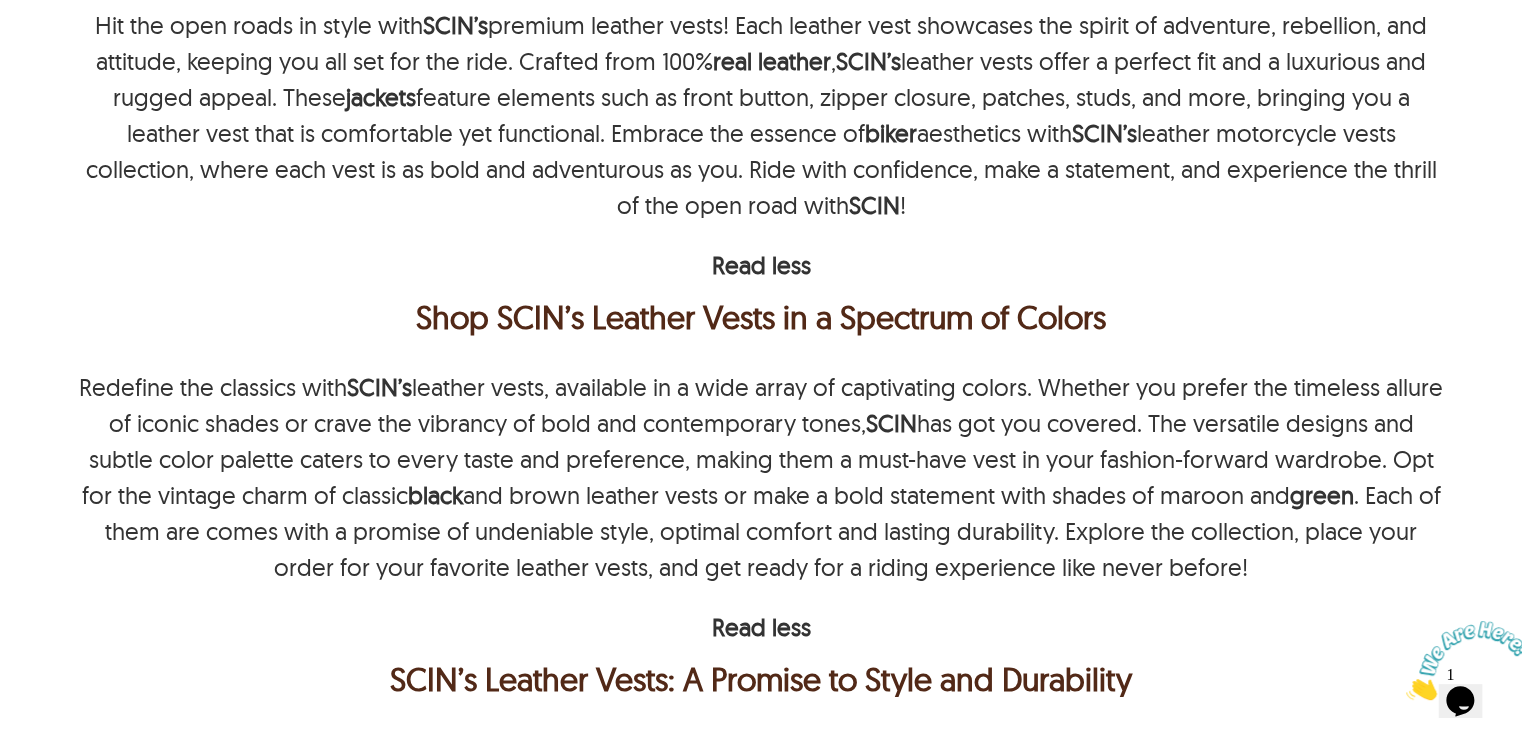 scroll, scrollTop: 3100, scrollLeft: 0, axis: vertical 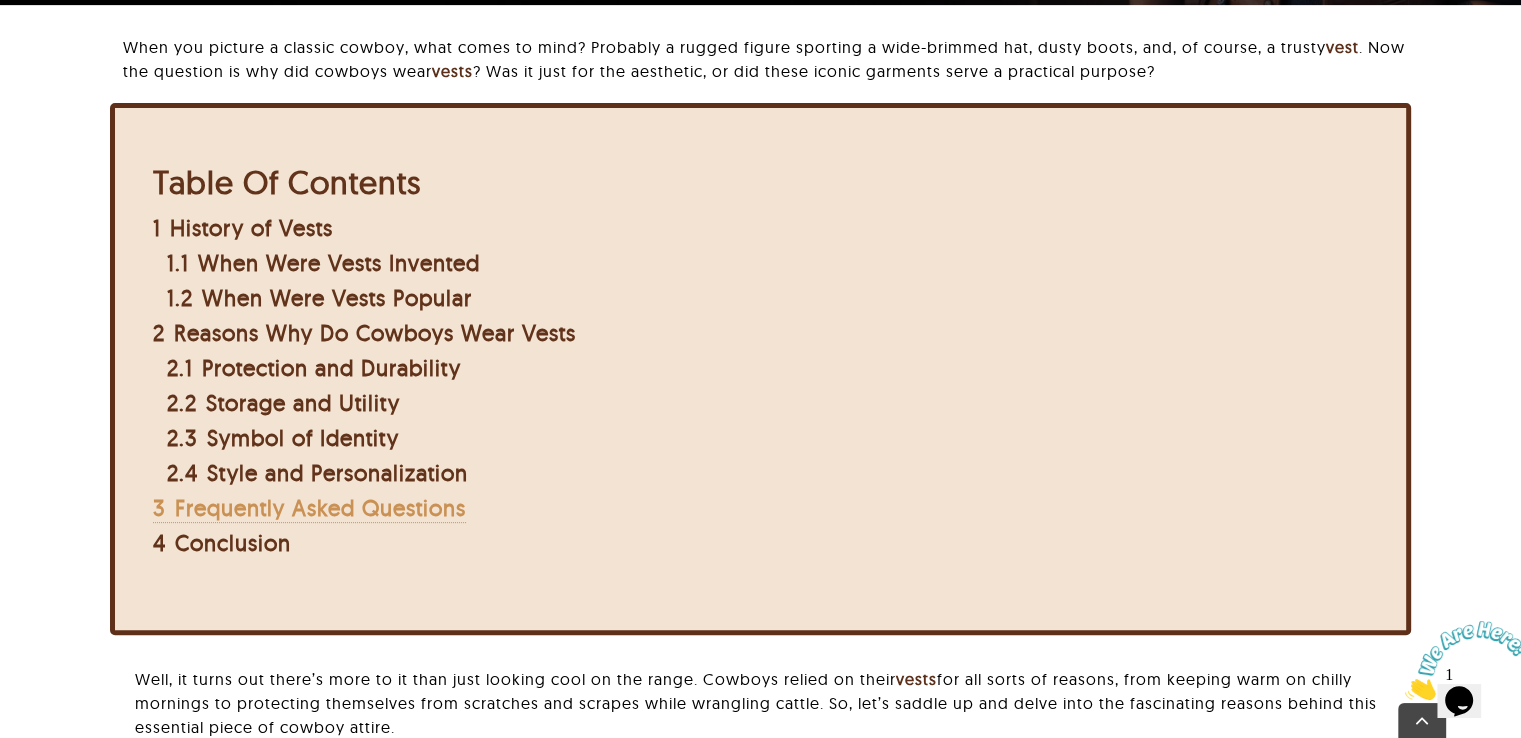 click on "Frequently Asked Questions" at bounding box center [320, 508] 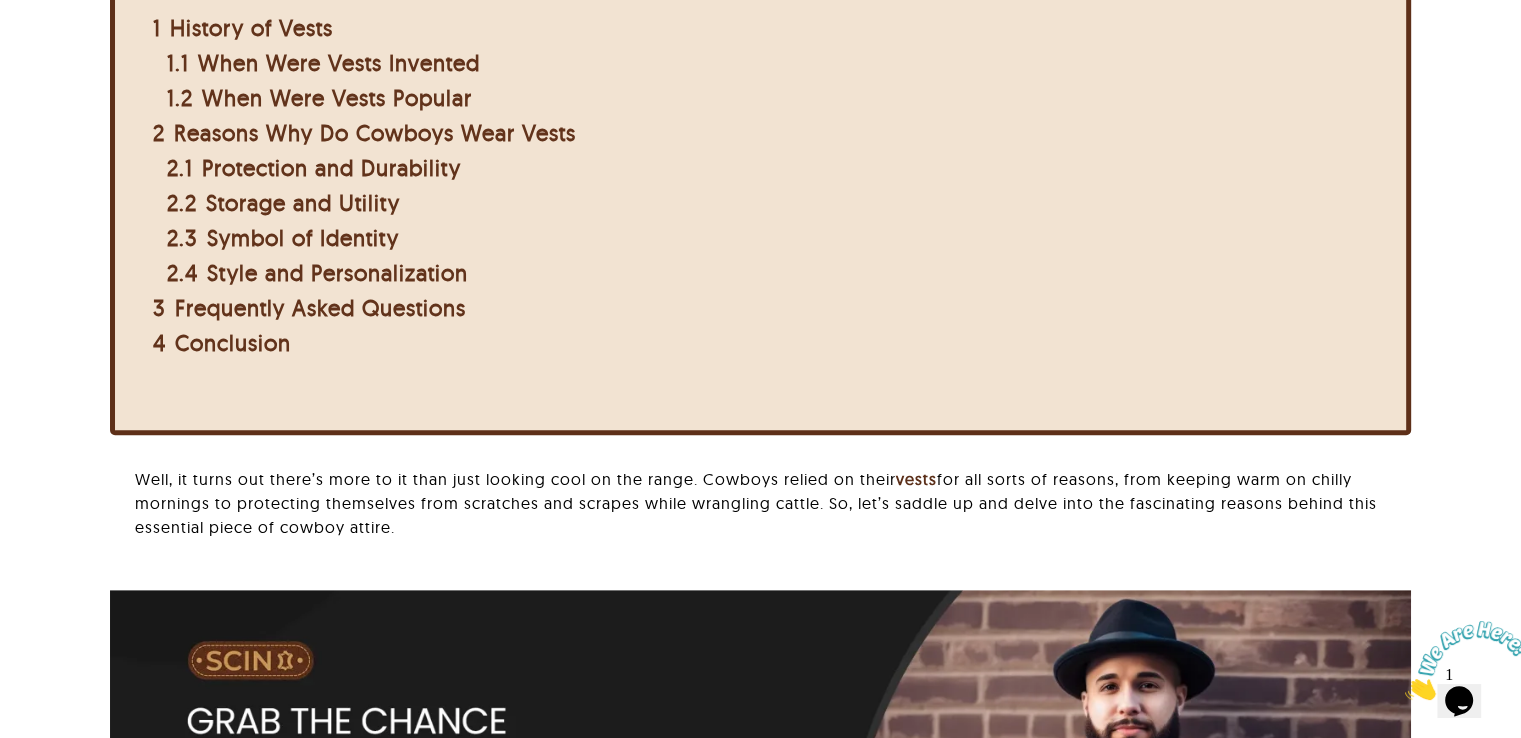 scroll, scrollTop: 500, scrollLeft: 0, axis: vertical 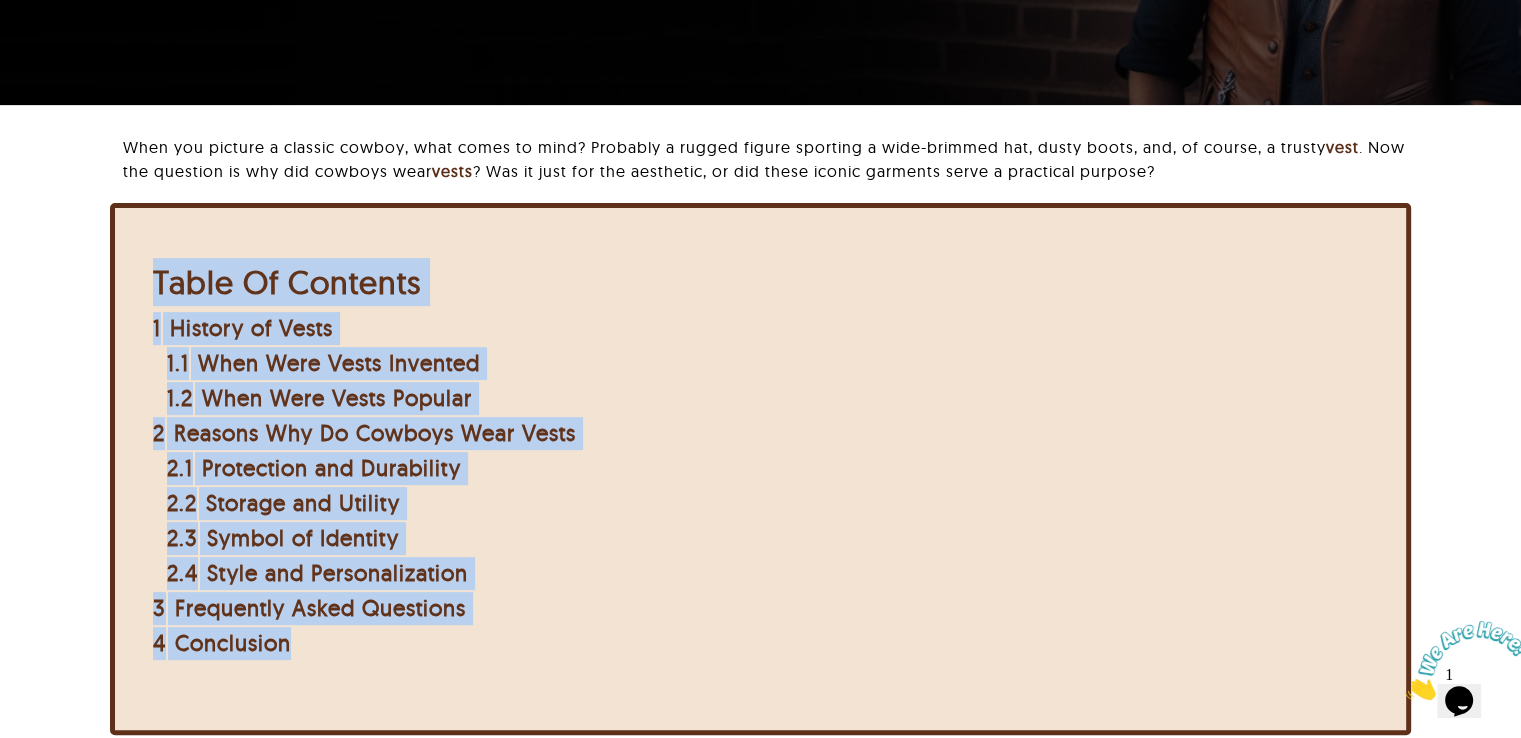 drag, startPoint x: 354, startPoint y: 672, endPoint x: 116, endPoint y: 333, distance: 414.20407 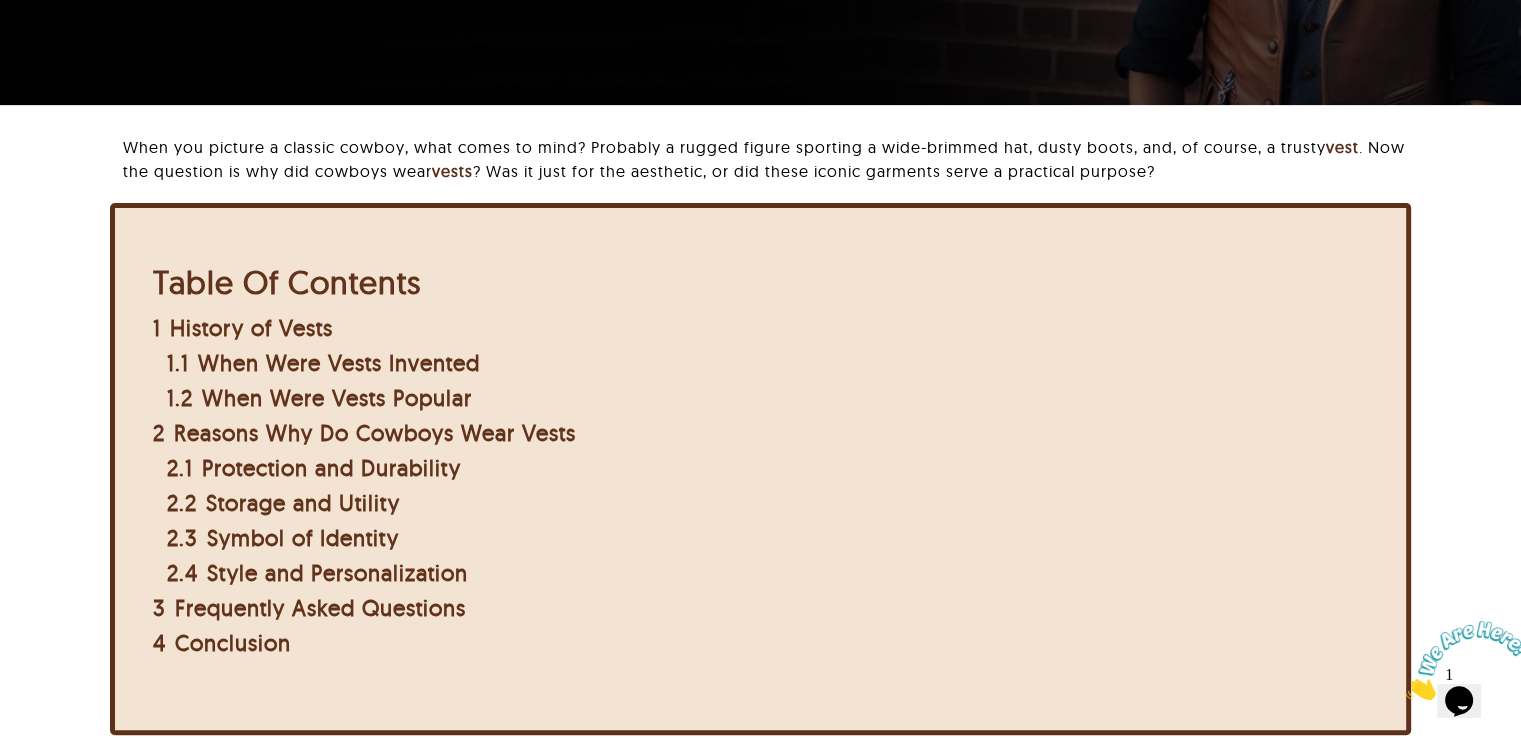 click on "Table Of Contents
1
History of Vests
1.1
When Were Vests Invented
1.2
When Were Vests Popular
2
Reasons Why Do Cowboys Wear Vests
2.1
Protection and Durability
2.2
Storage and Utility
2.3
Symbol of Identity
2.4
Style and Personalization
3
Frequently Asked Questions
4
Conclusion" at bounding box center [760, 461] 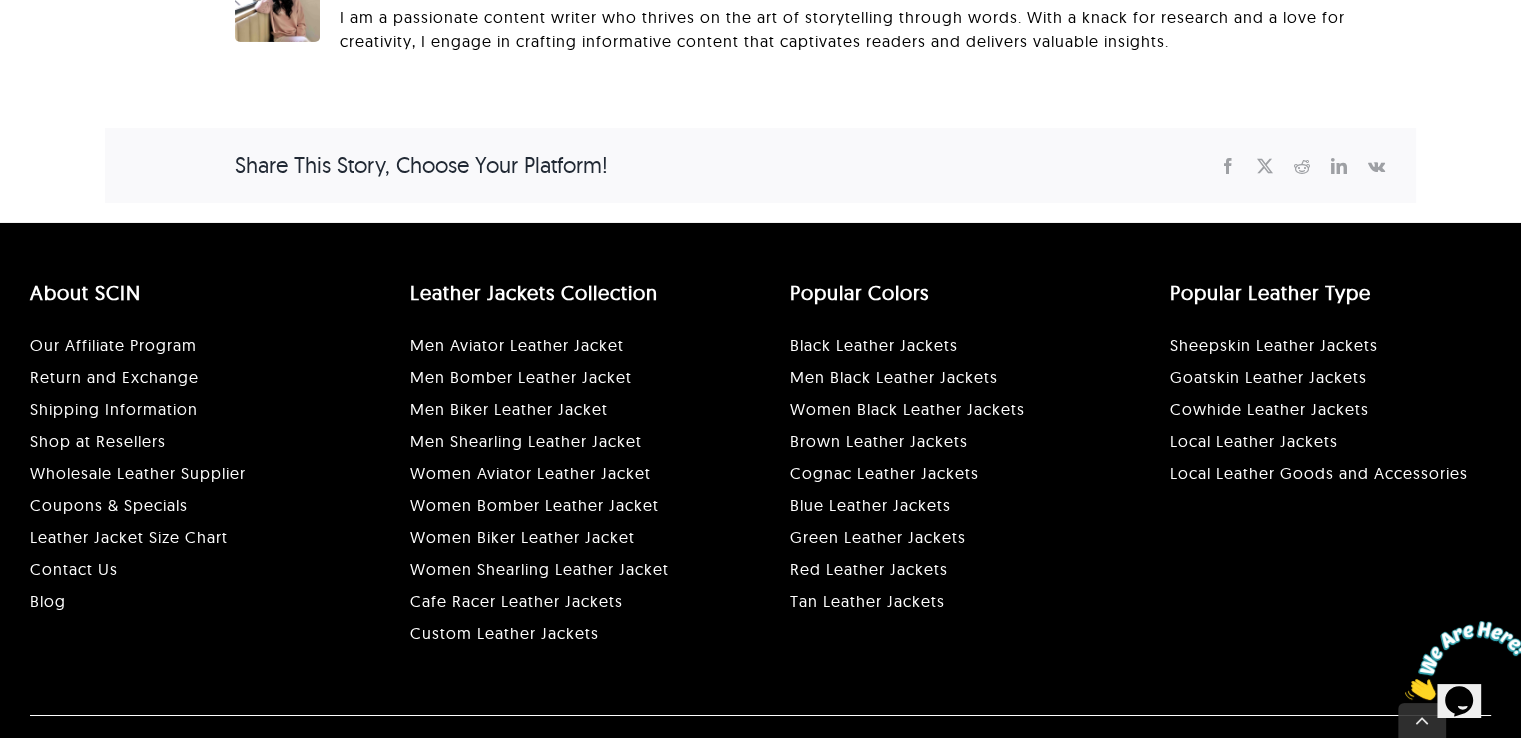scroll, scrollTop: 7025, scrollLeft: 0, axis: vertical 